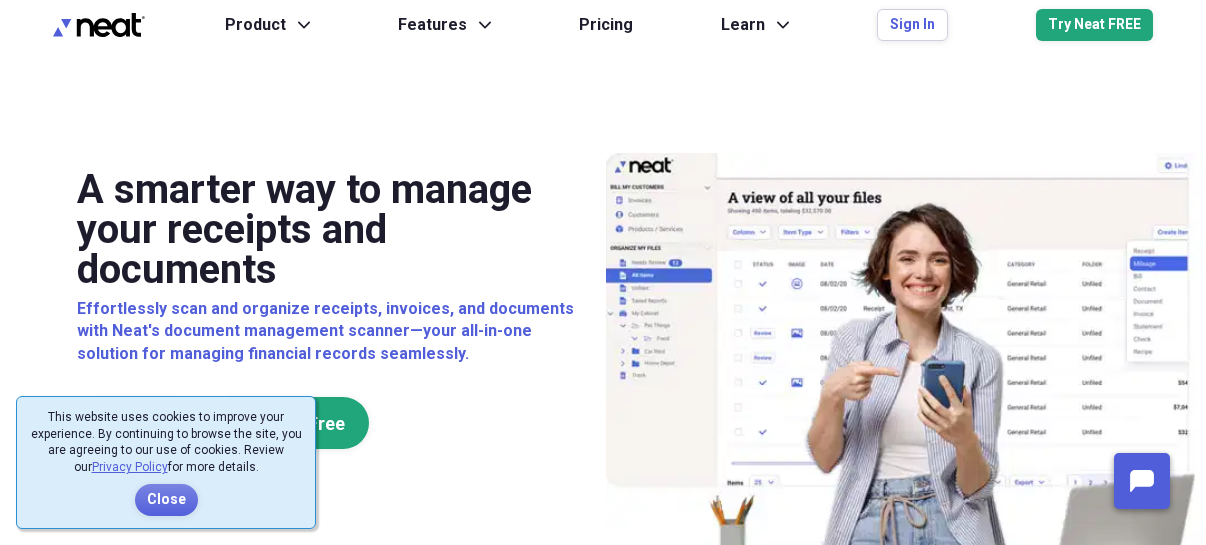 scroll, scrollTop: 0, scrollLeft: 0, axis: both 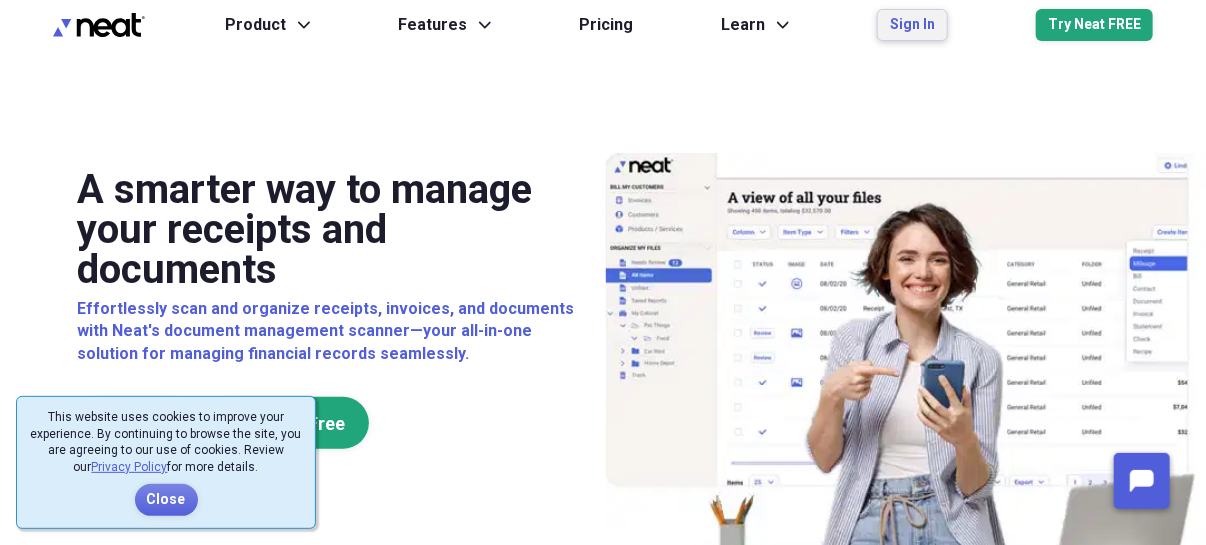 click on "Sign In" at bounding box center (912, 25) 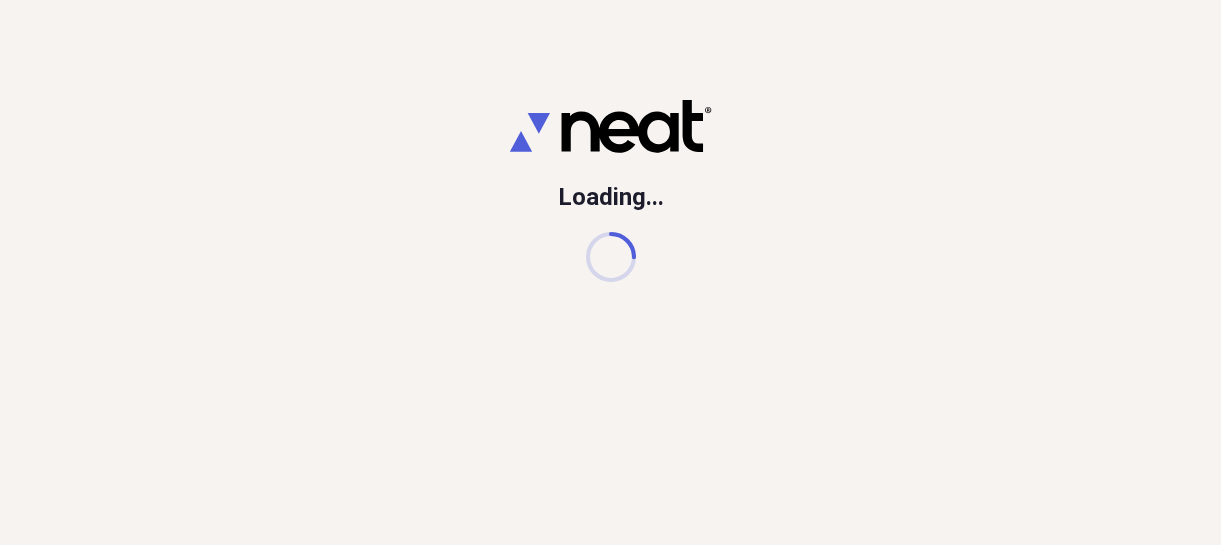 scroll, scrollTop: 0, scrollLeft: 0, axis: both 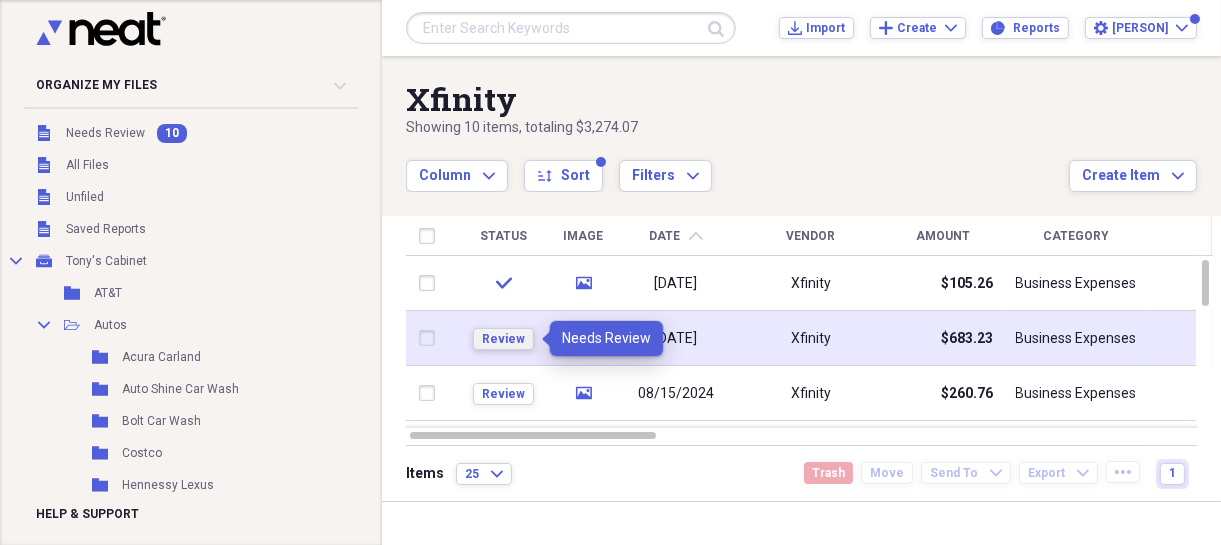 click on "Review" at bounding box center (503, 339) 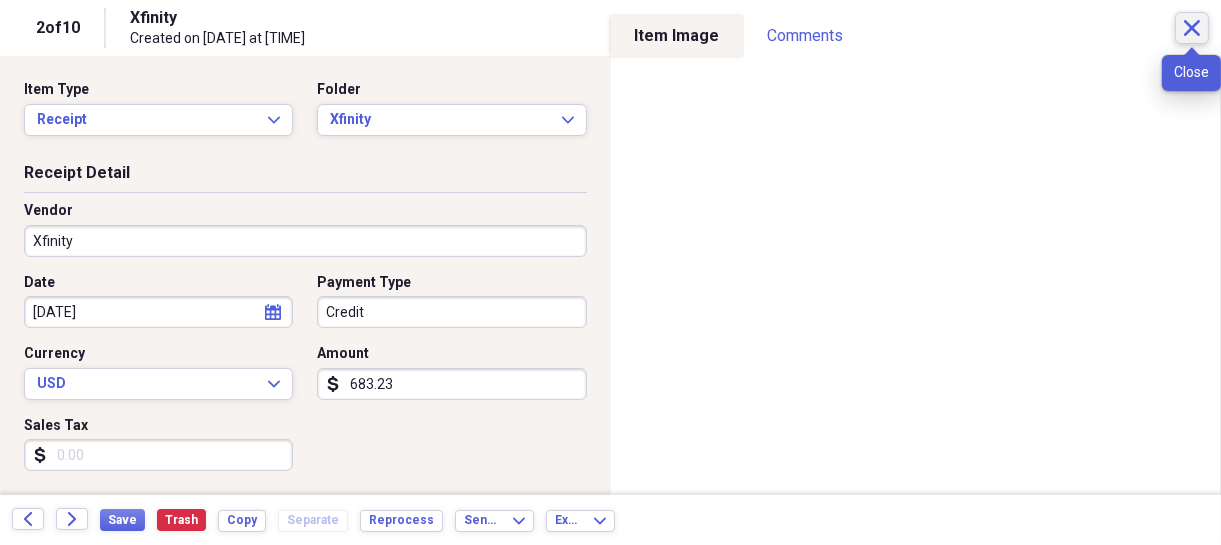 click on "Close" 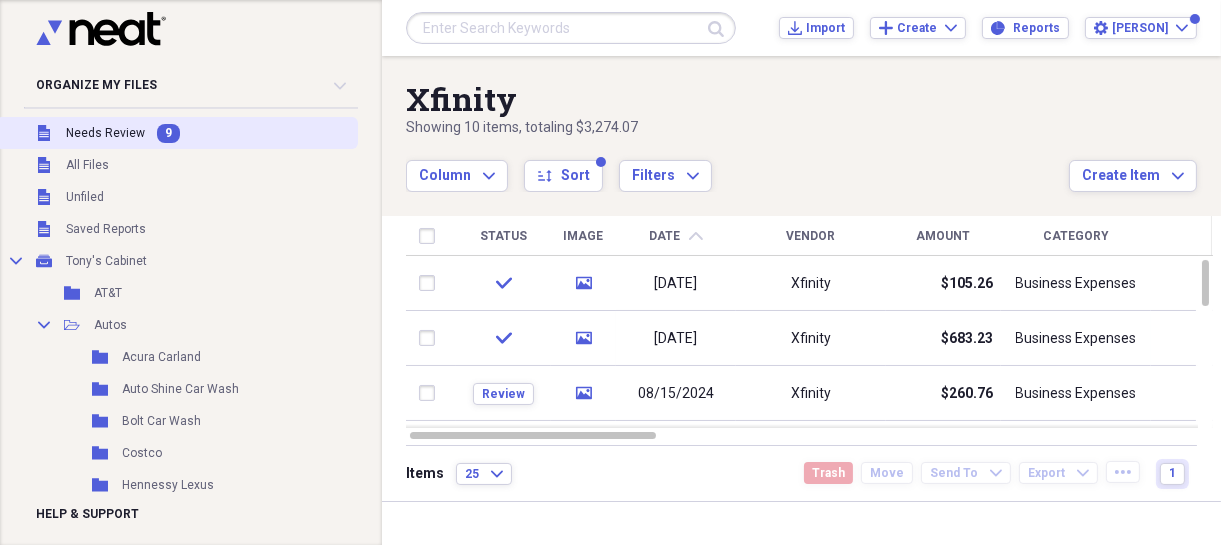 click on "Needs Review" at bounding box center (105, 133) 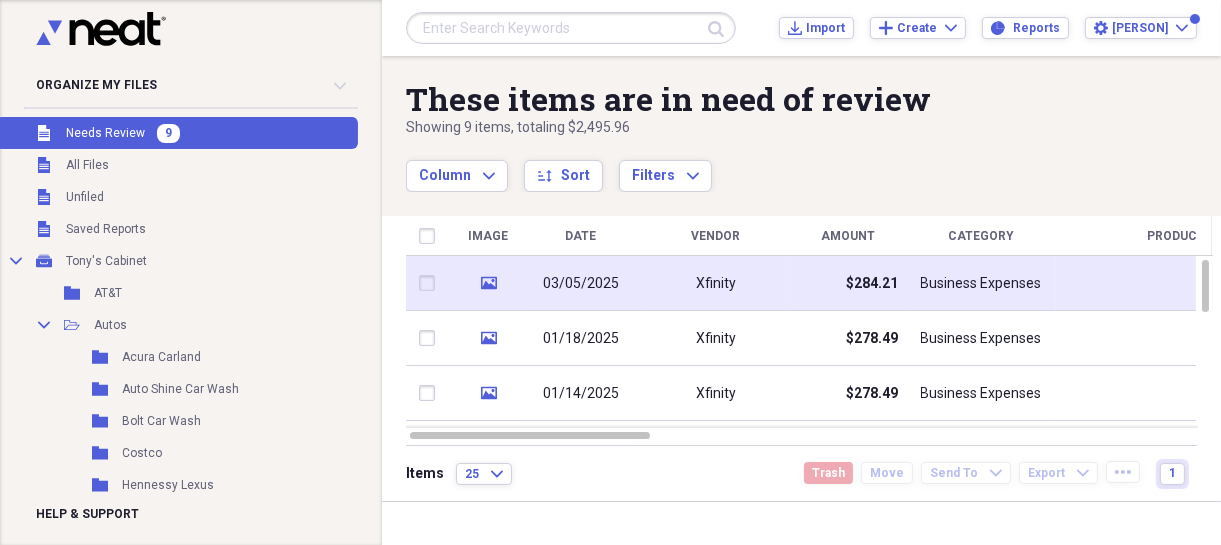 click on "03/05/2025" at bounding box center [581, 284] 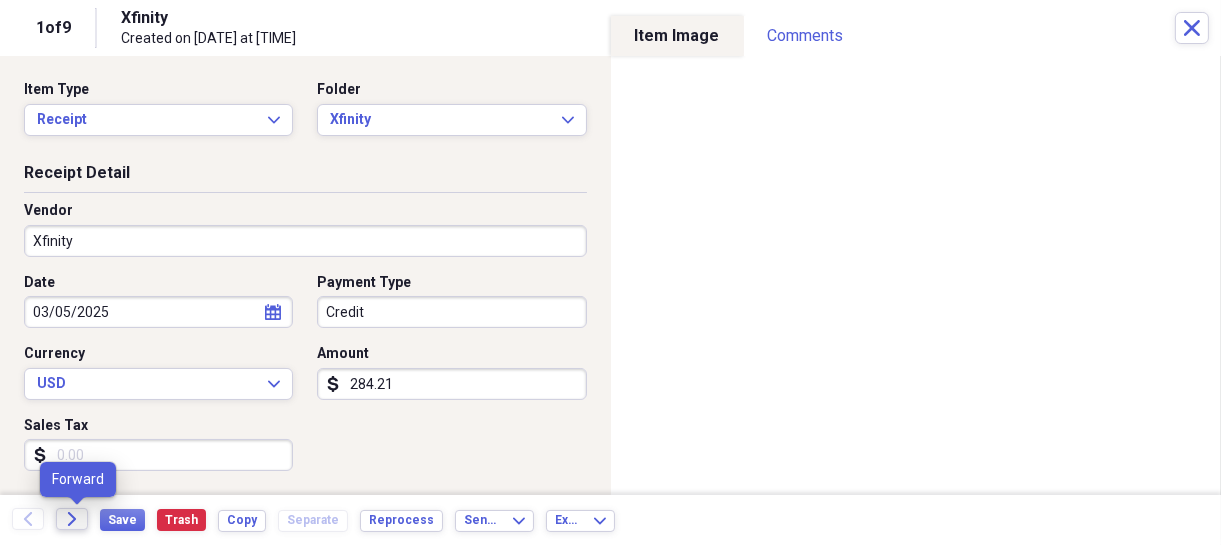 click on "Forward" 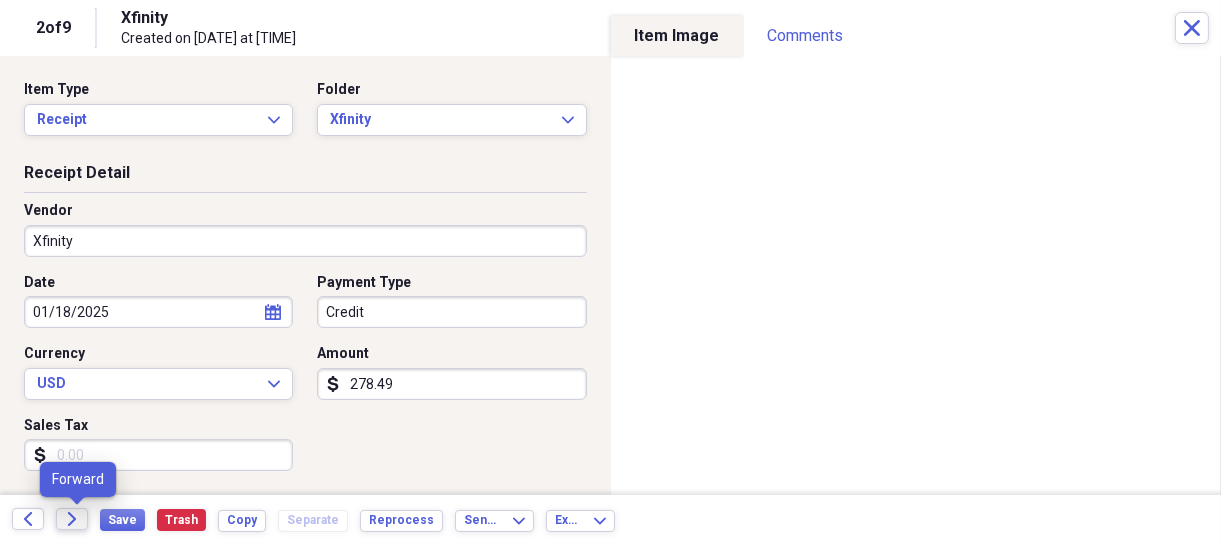 click on "Forward" 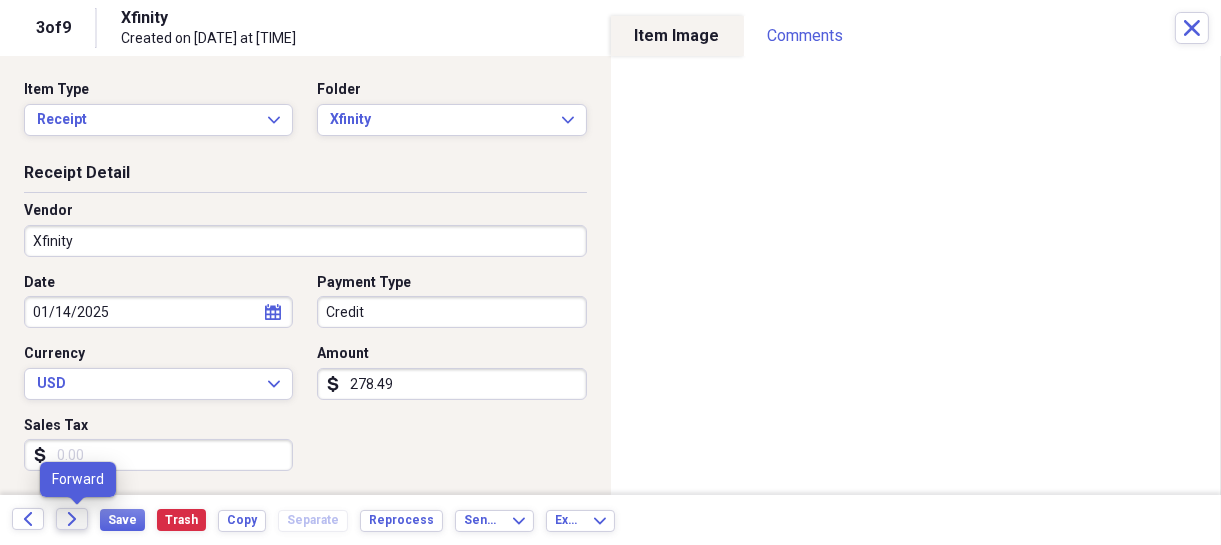click on "Forward" 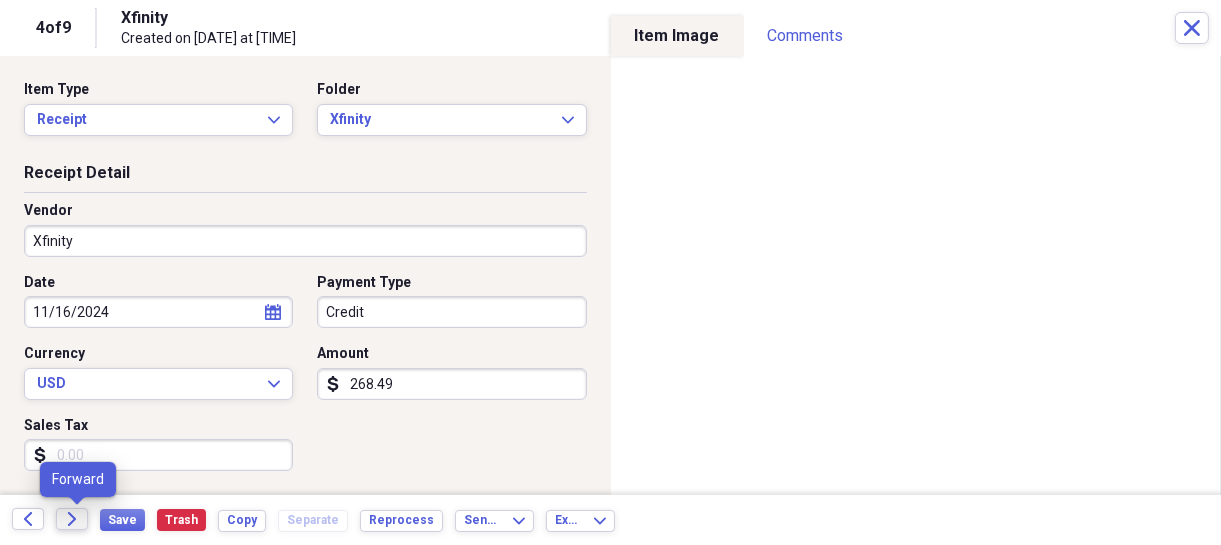 click on "Forward" 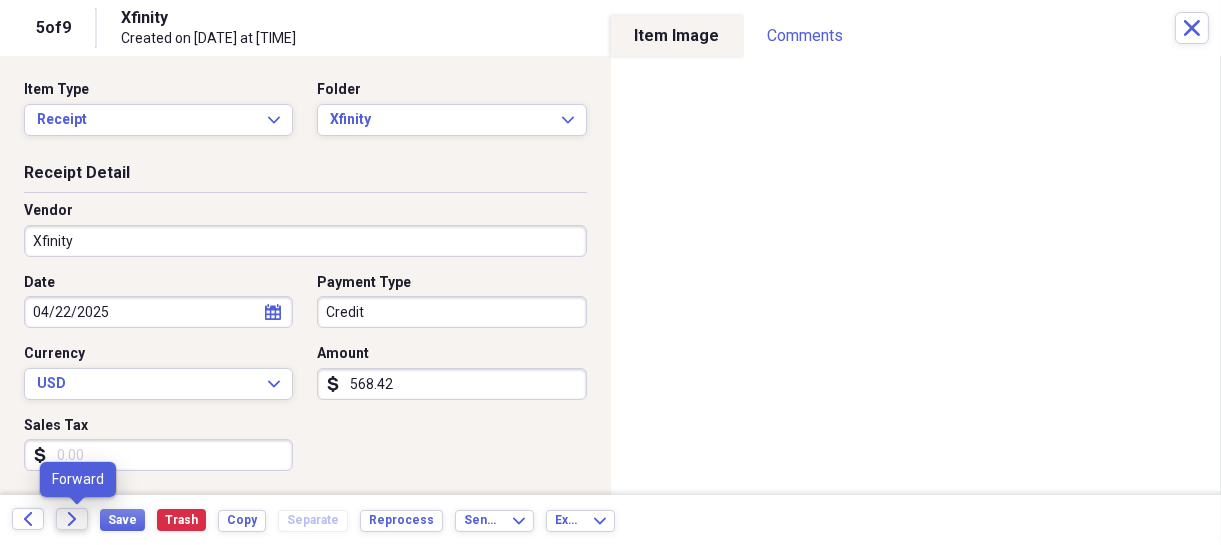 click on "Forward" 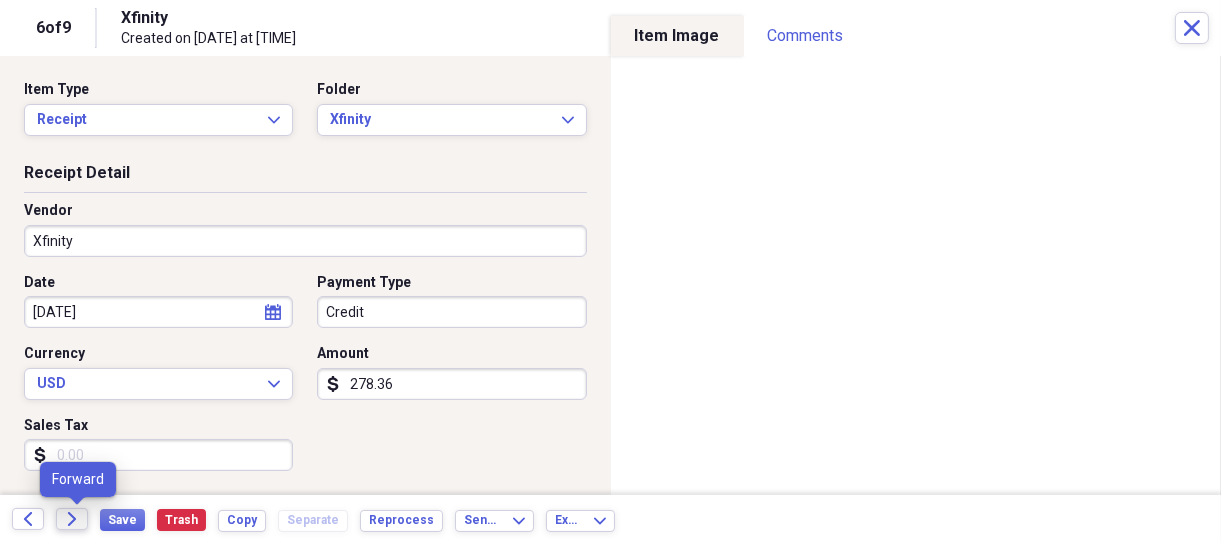 click on "Forward" at bounding box center [72, 519] 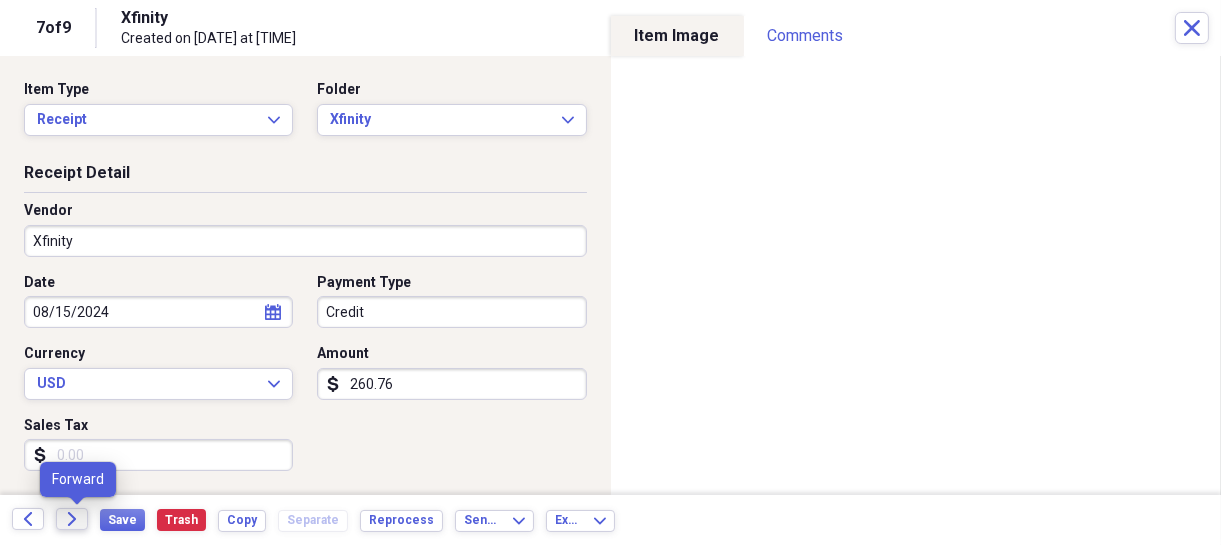 click on "Forward" at bounding box center [72, 519] 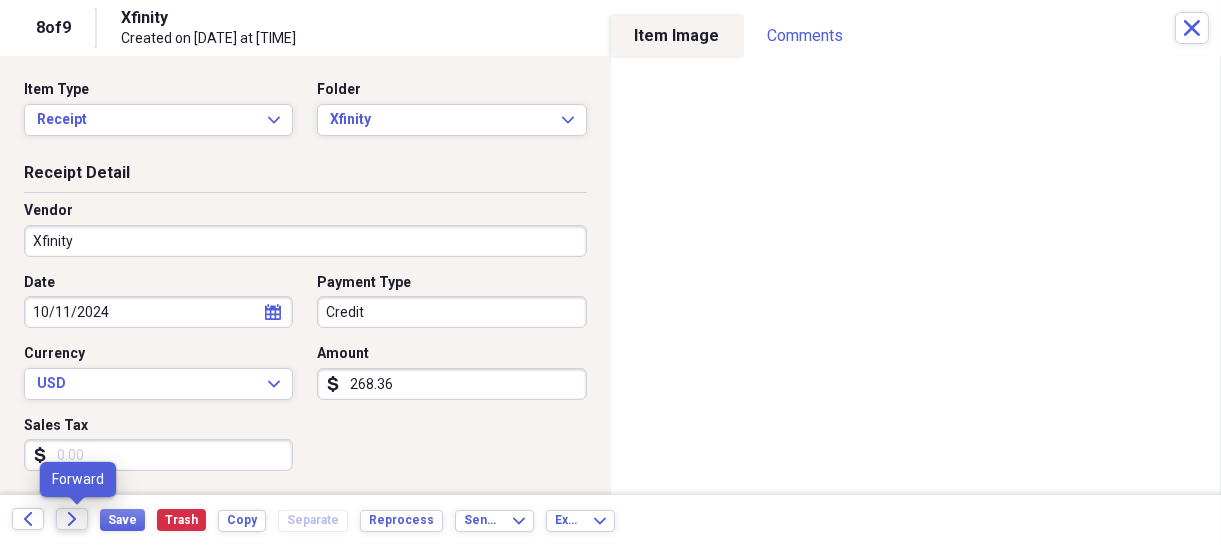 click on "Forward" at bounding box center (72, 519) 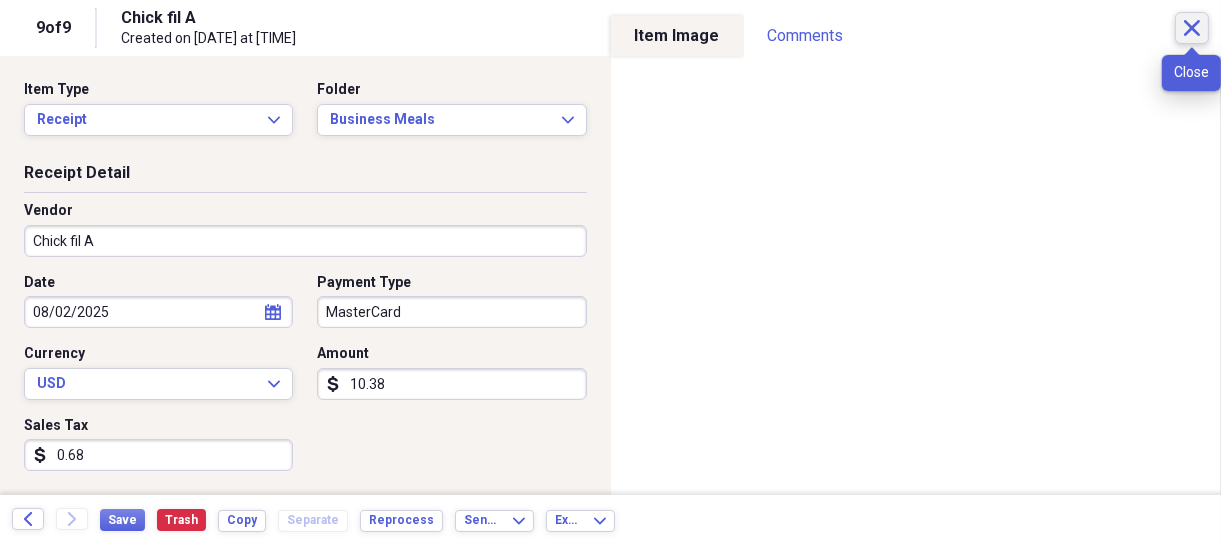 click on "Close" at bounding box center [1192, 28] 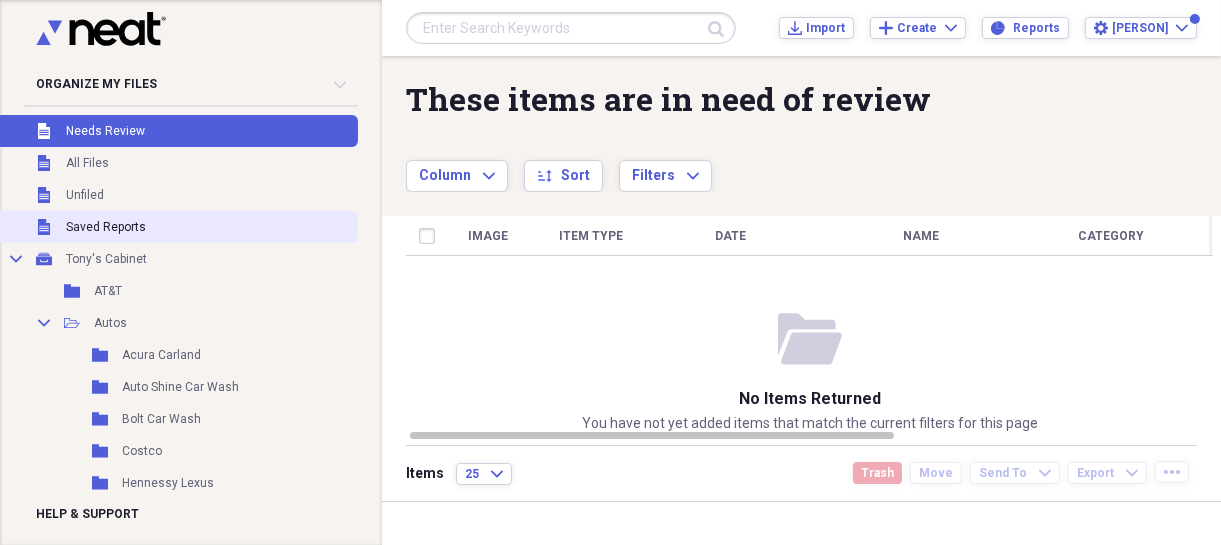 click on "Saved Reports" at bounding box center (106, 227) 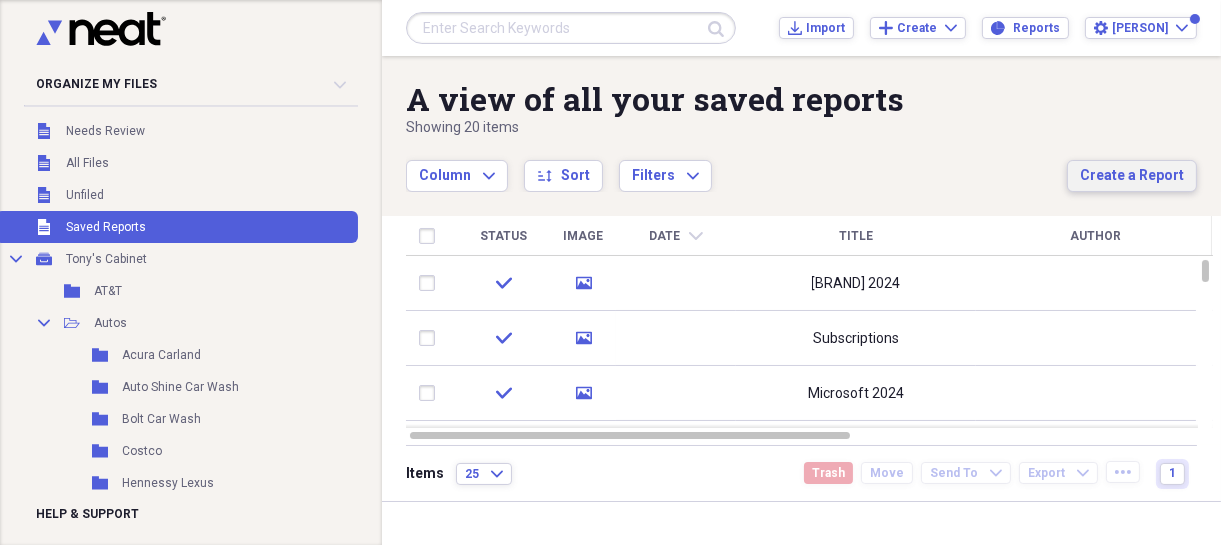 click on "Create a Report" at bounding box center (1132, 176) 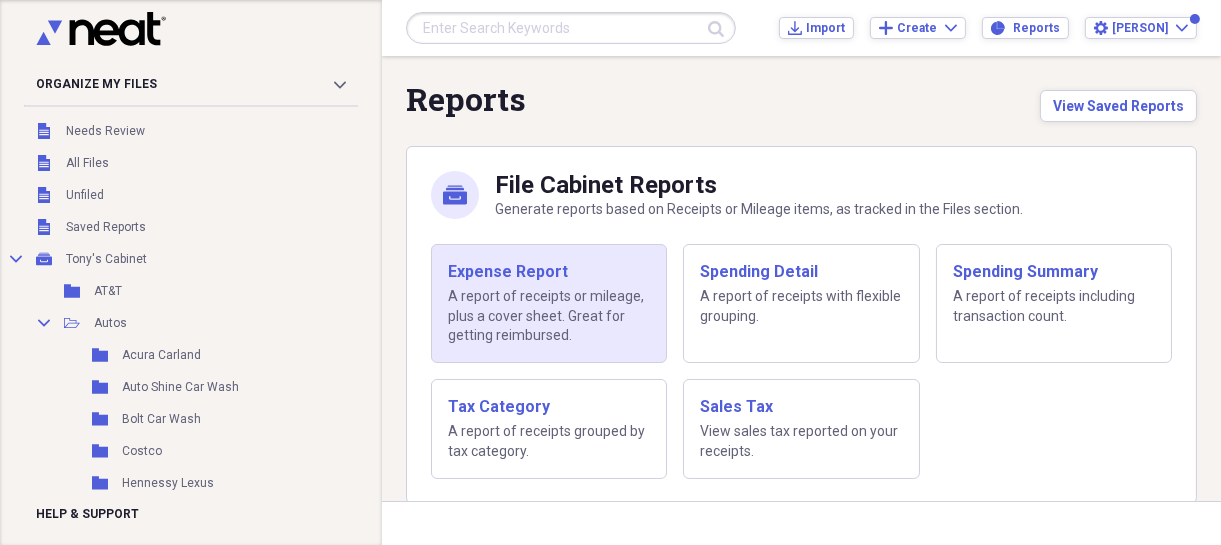 click on "Expense Report" at bounding box center (549, 272) 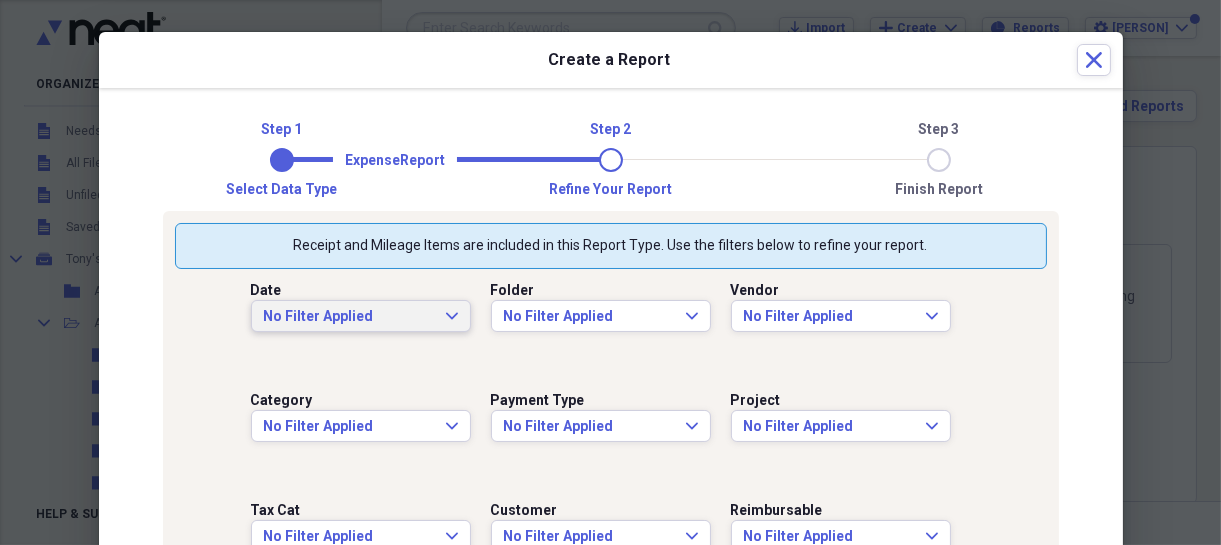 click on "Expand" 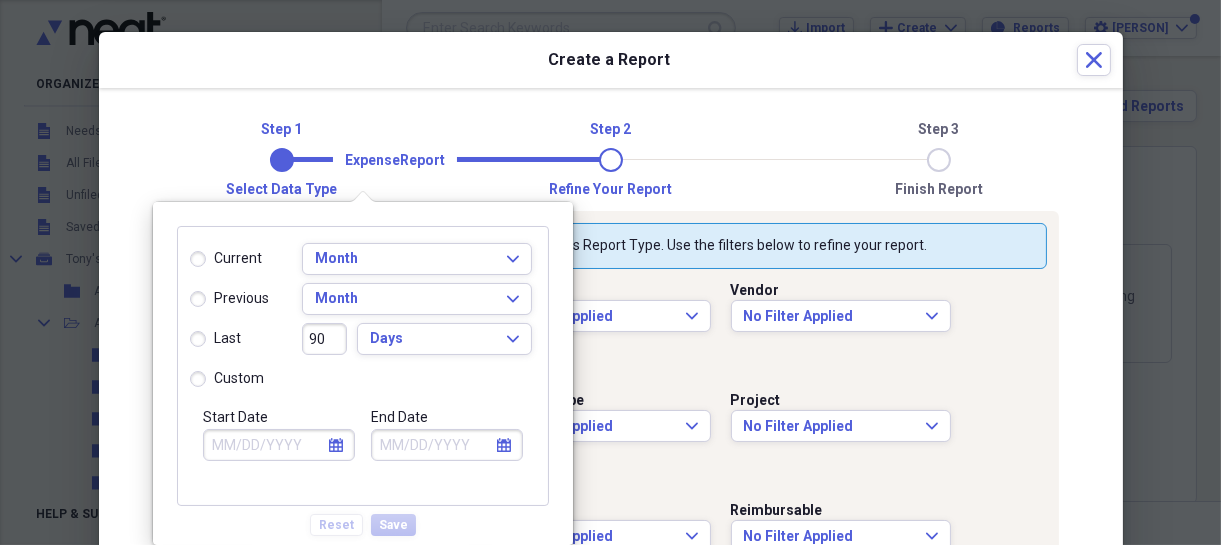 click on "custom" at bounding box center [227, 379] 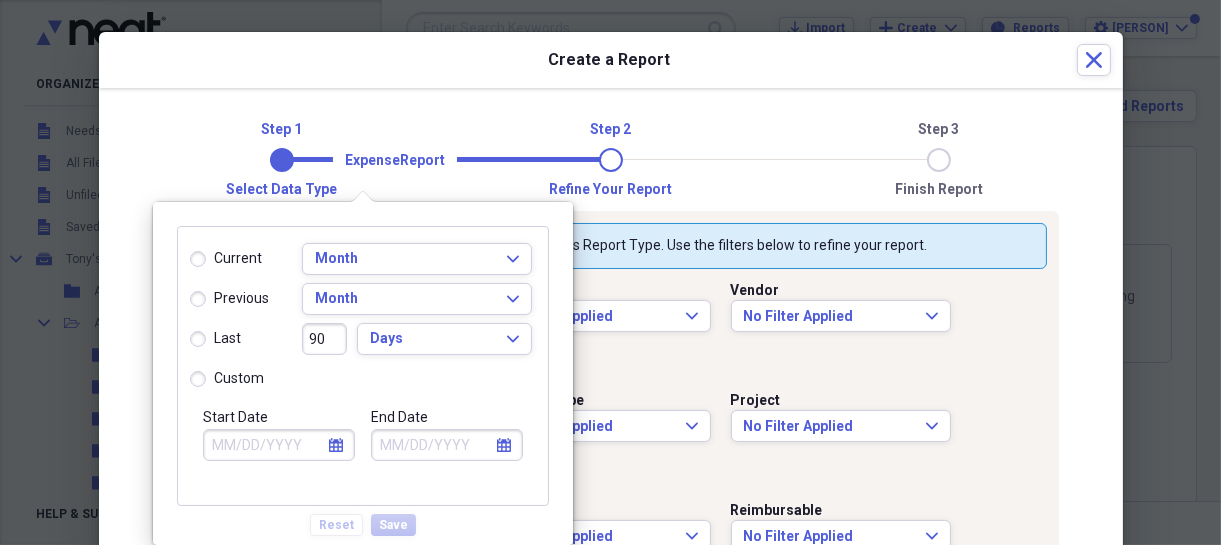 click on "custom" at bounding box center (190, 378) 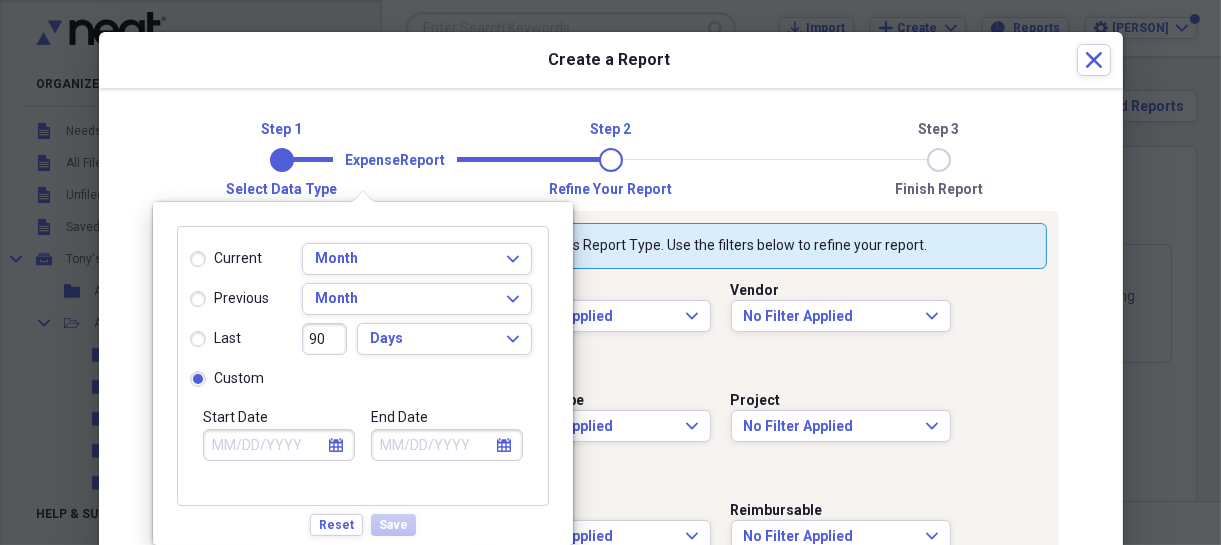 click on "calendar Calendar" at bounding box center (336, 445) 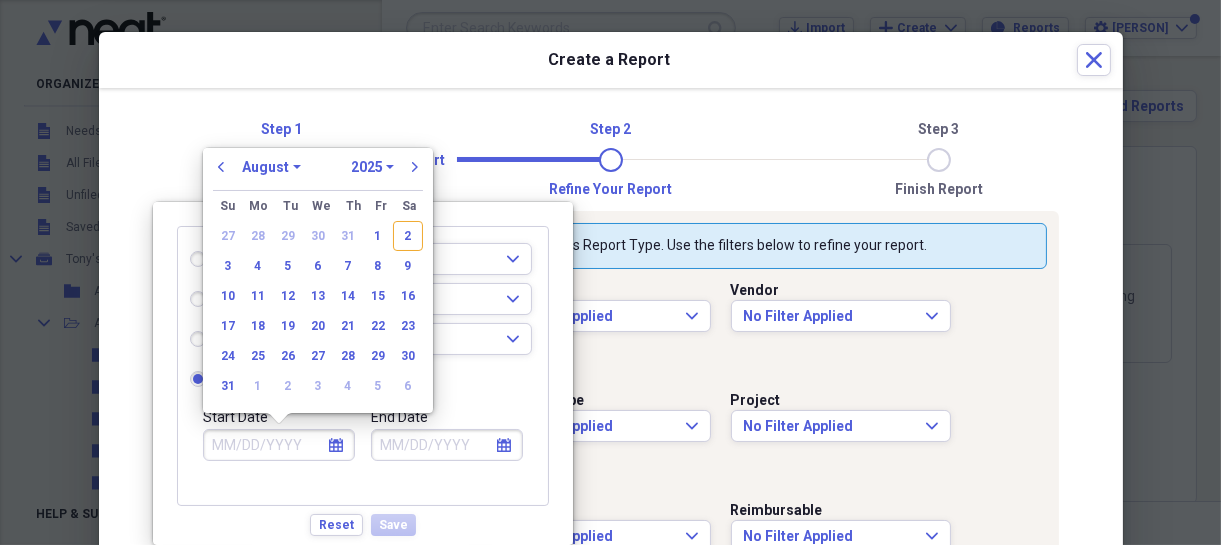 click on "January February March April May June July August September October November December" at bounding box center [271, 167] 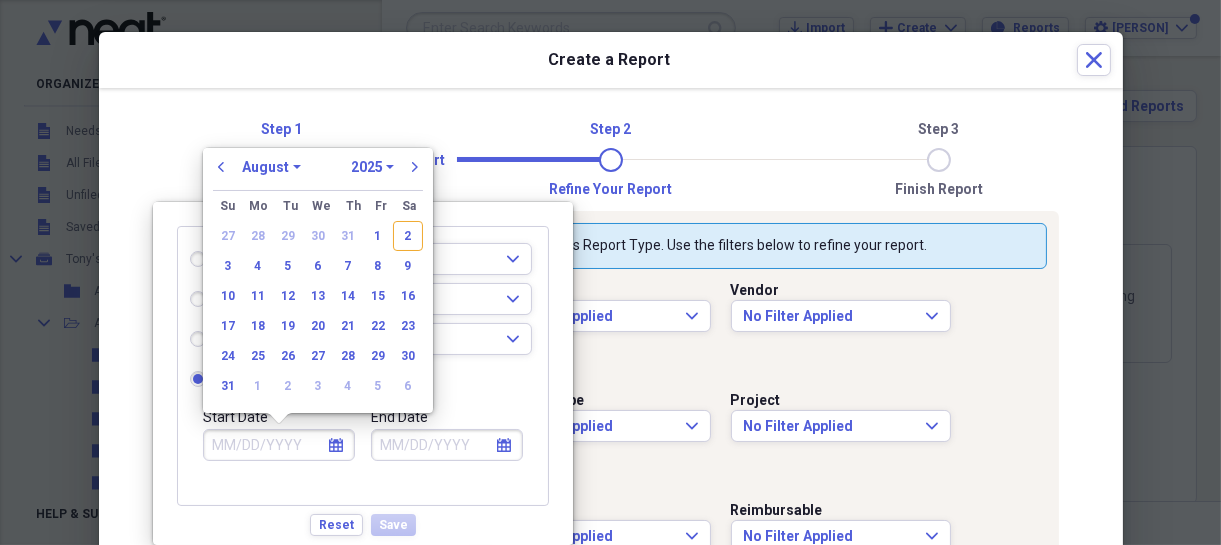 select on "0" 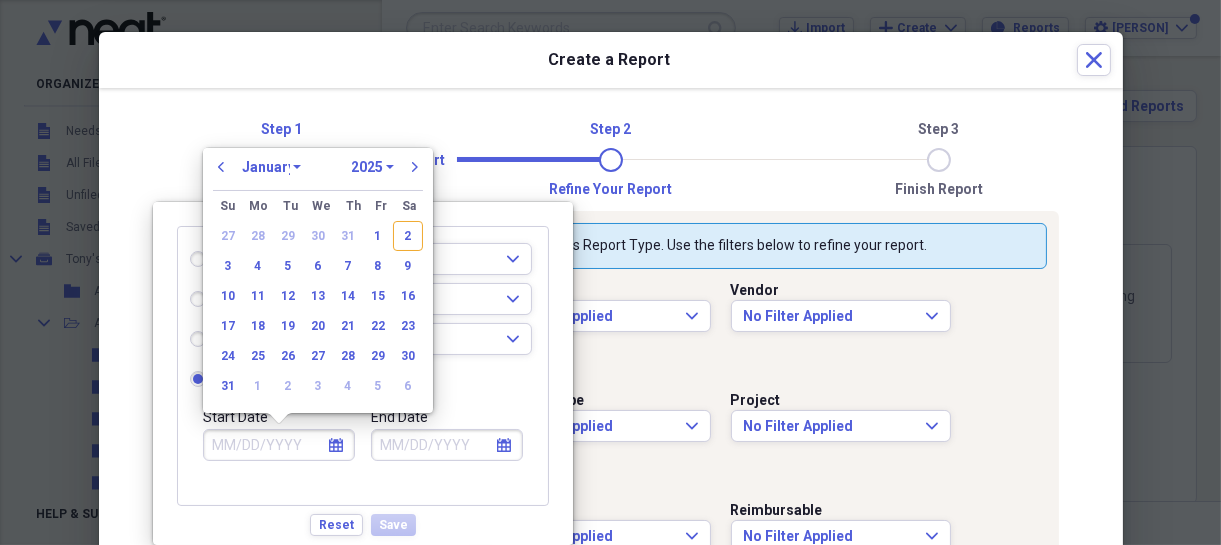 click on "January February March April May June July August September October November December" at bounding box center (271, 167) 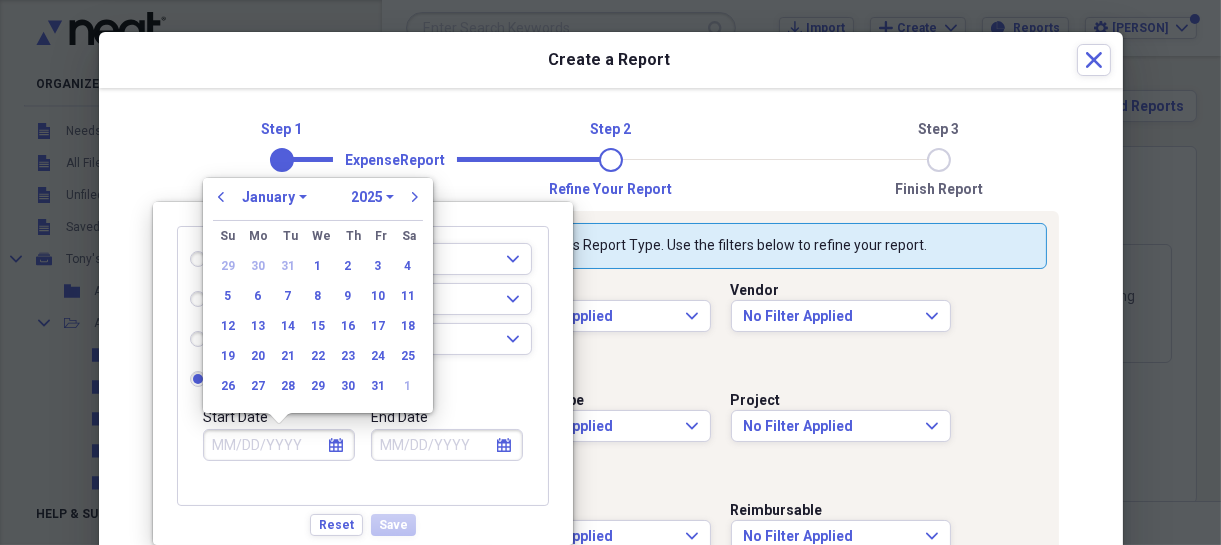 click on "1970 1971 1972 1973 1974 1975 1976 1977 1978 1979 1980 1981 1982 1983 1984 1985 1986 1987 1988 1989 1990 1991 1992 1993 1994 1995 1996 1997 1998 1999 2000 2001 2002 2003 2004 2005 2006 2007 2008 2009 2010 2011 2012 2013 2014 2015 2016 2017 2018 2019 2020 2021 2022 2023 2024 2025 2026 2027 2028 2029 2030 2031 2032 2033 2034 2035" at bounding box center [372, 197] 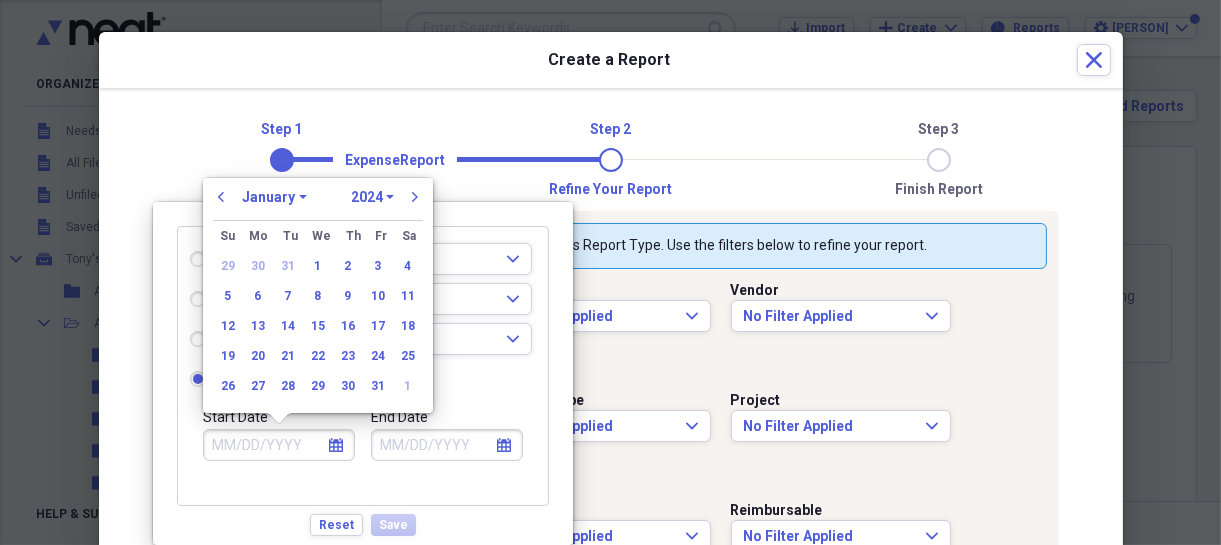 click on "1970 1971 1972 1973 1974 1975 1976 1977 1978 1979 1980 1981 1982 1983 1984 1985 1986 1987 1988 1989 1990 1991 1992 1993 1994 1995 1996 1997 1998 1999 2000 2001 2002 2003 2004 2005 2006 2007 2008 2009 2010 2011 2012 2013 2014 2015 2016 2017 2018 2019 2020 2021 2022 2023 2024 2025 2026 2027 2028 2029 2030 2031 2032 2033 2034 2035" at bounding box center (372, 197) 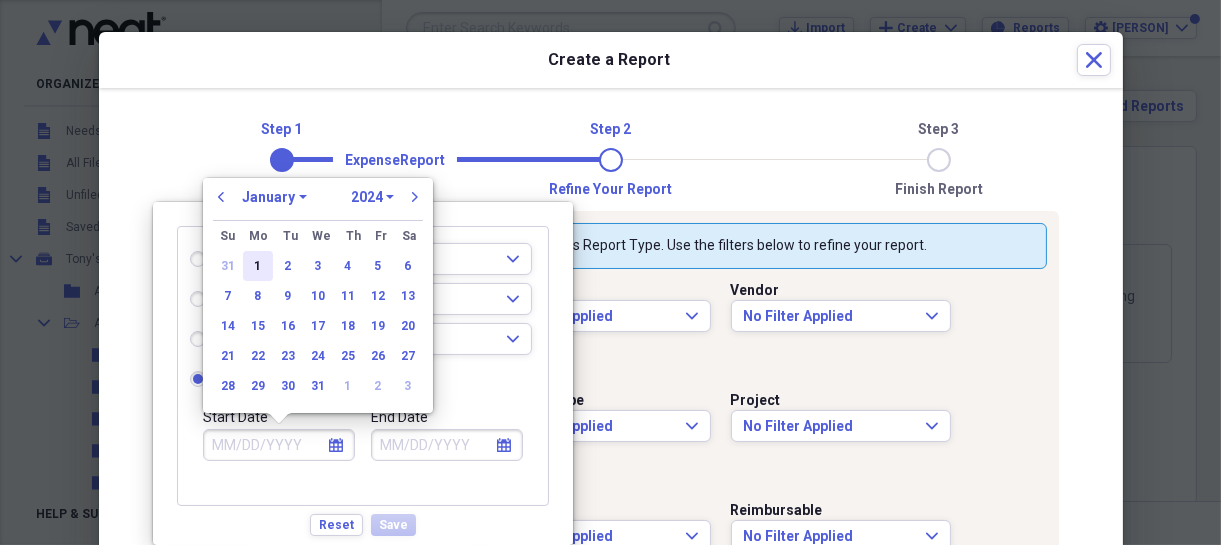 click on "1" at bounding box center [258, 266] 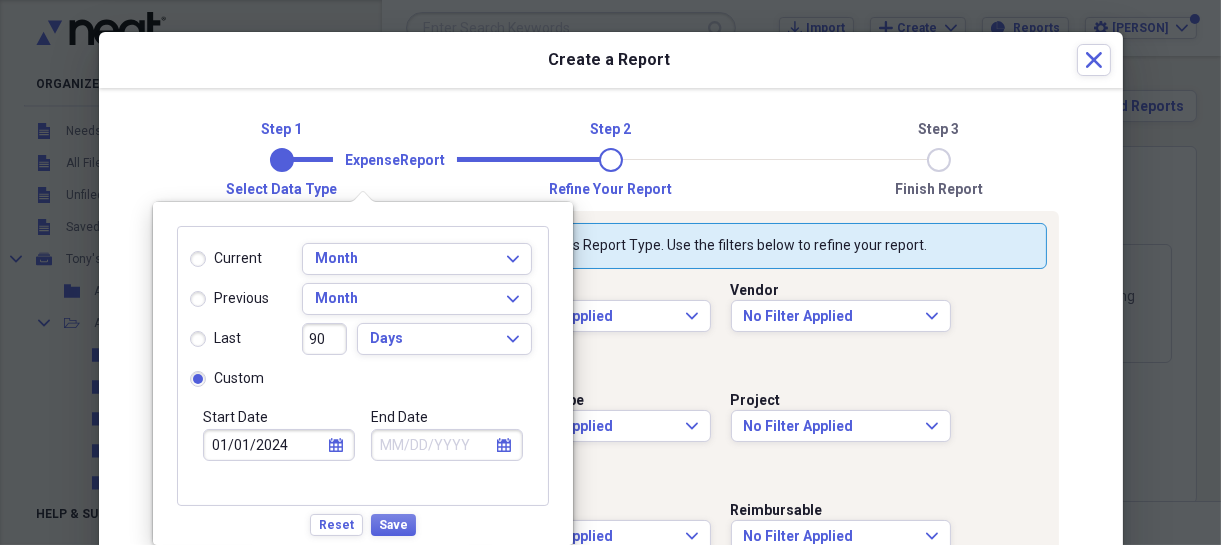 click 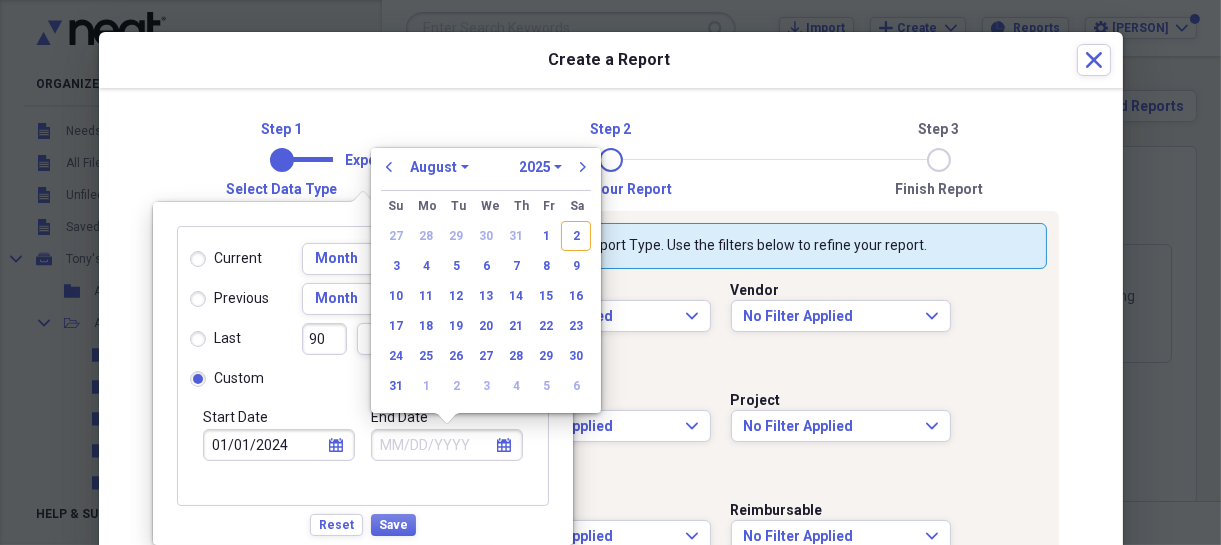 click on "January February March April May June July August September October November December" at bounding box center [439, 167] 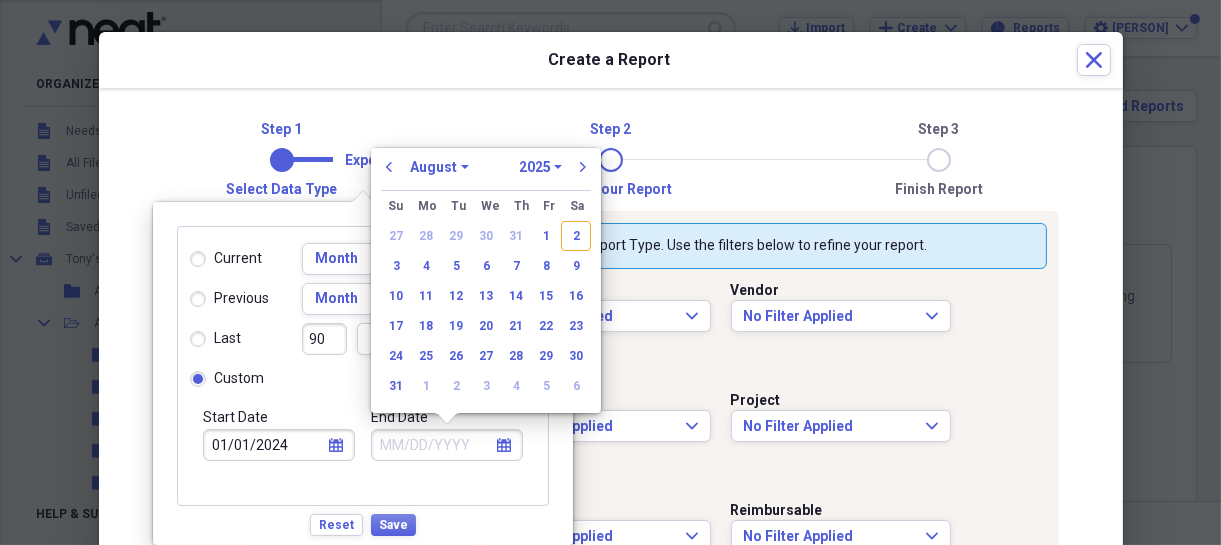 select on "11" 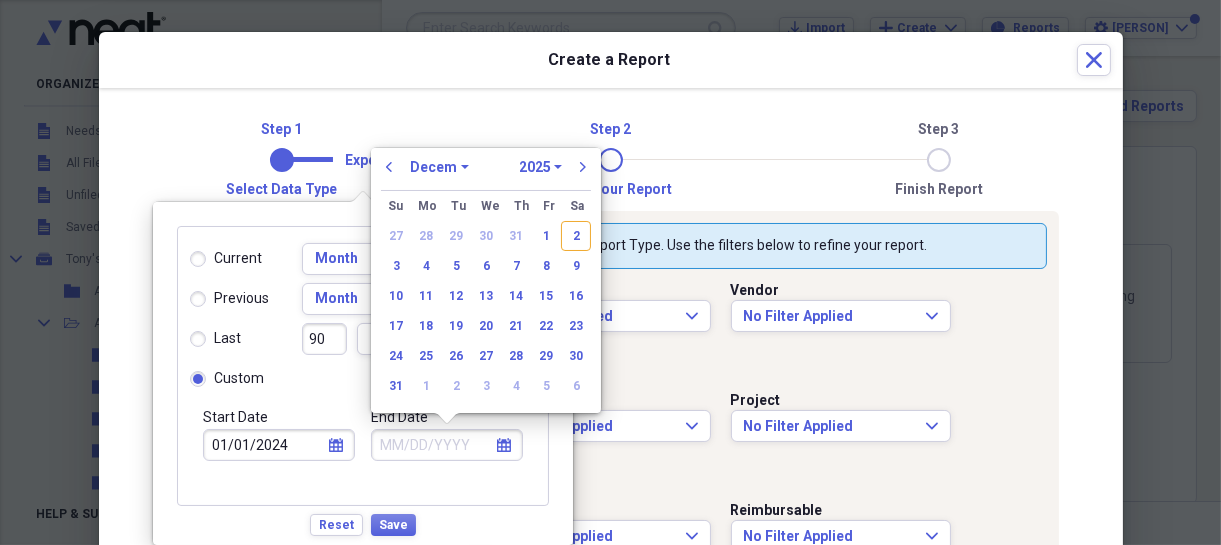 click on "January February March April May June July August September October November December" at bounding box center (439, 167) 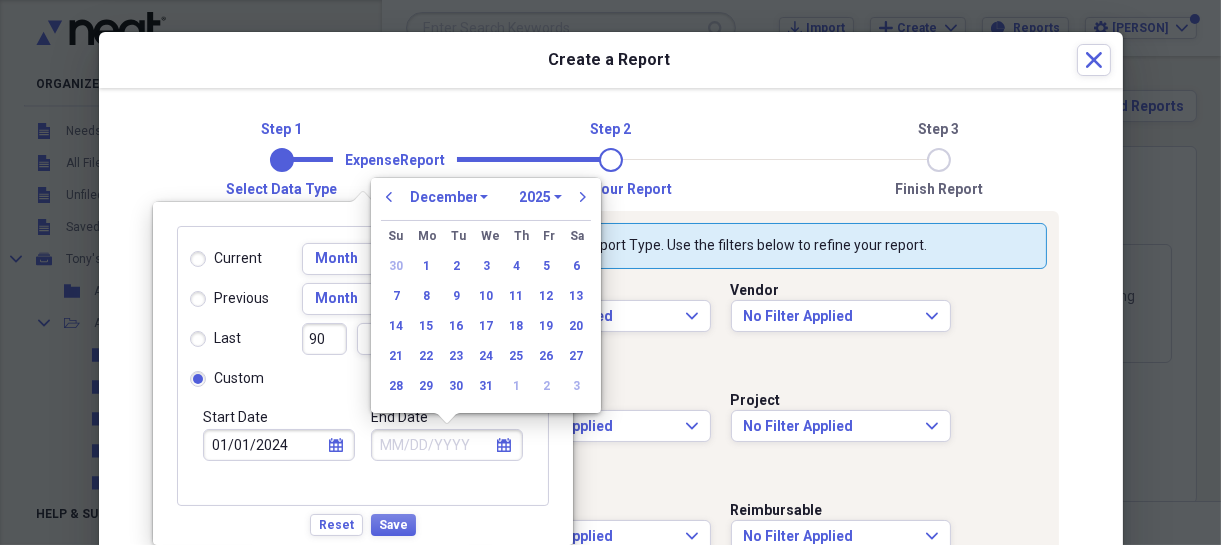 click on "1970 1971 1972 1973 1974 1975 1976 1977 1978 1979 1980 1981 1982 1983 1984 1985 1986 1987 1988 1989 1990 1991 1992 1993 1994 1995 1996 1997 1998 1999 2000 2001 2002 2003 2004 2005 2006 2007 2008 2009 2010 2011 2012 2013 2014 2015 2016 2017 2018 2019 2020 2021 2022 2023 2024 2025 2026 2027 2028 2029 2030 2031 2032 2033 2034 2035" at bounding box center (540, 197) 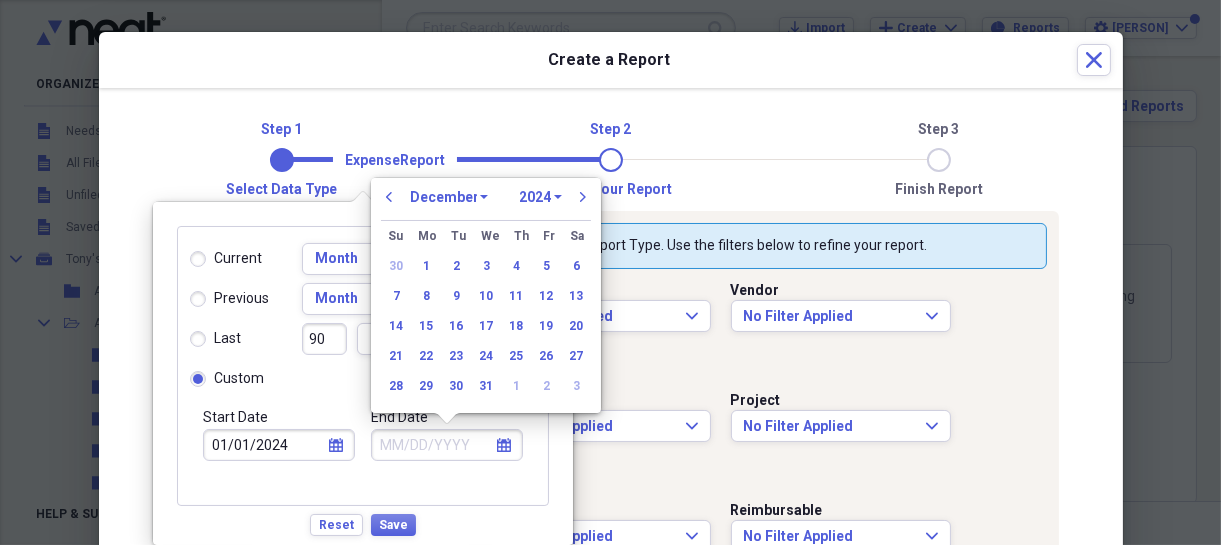 click on "1970 1971 1972 1973 1974 1975 1976 1977 1978 1979 1980 1981 1982 1983 1984 1985 1986 1987 1988 1989 1990 1991 1992 1993 1994 1995 1996 1997 1998 1999 2000 2001 2002 2003 2004 2005 2006 2007 2008 2009 2010 2011 2012 2013 2014 2015 2016 2017 2018 2019 2020 2021 2022 2023 2024 2025 2026 2027 2028 2029 2030 2031 2032 2033 2034 2035" at bounding box center (540, 197) 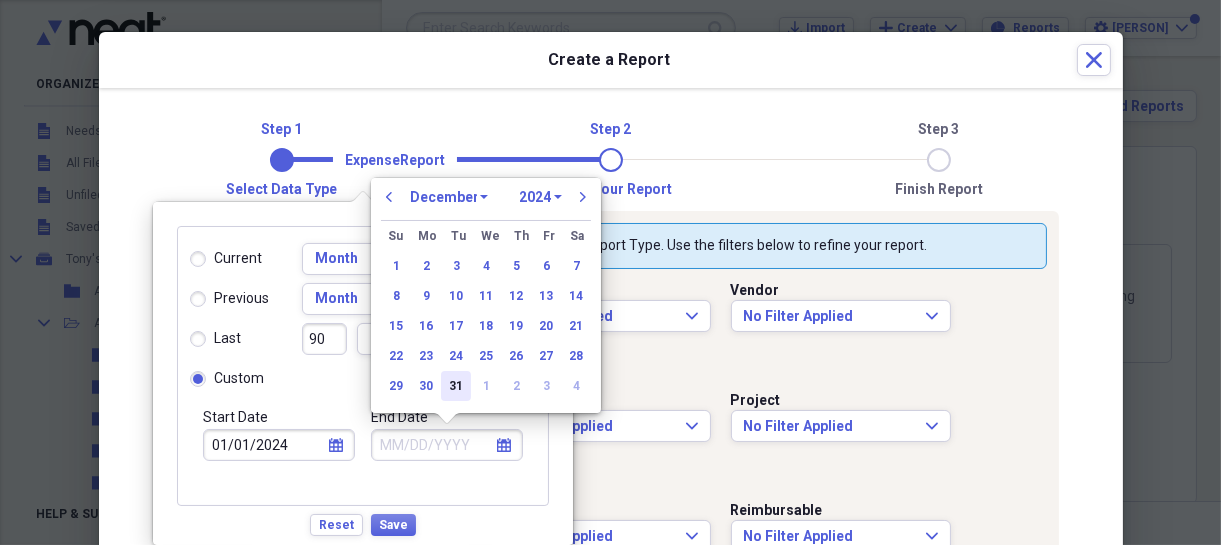 click on "31" at bounding box center [456, 386] 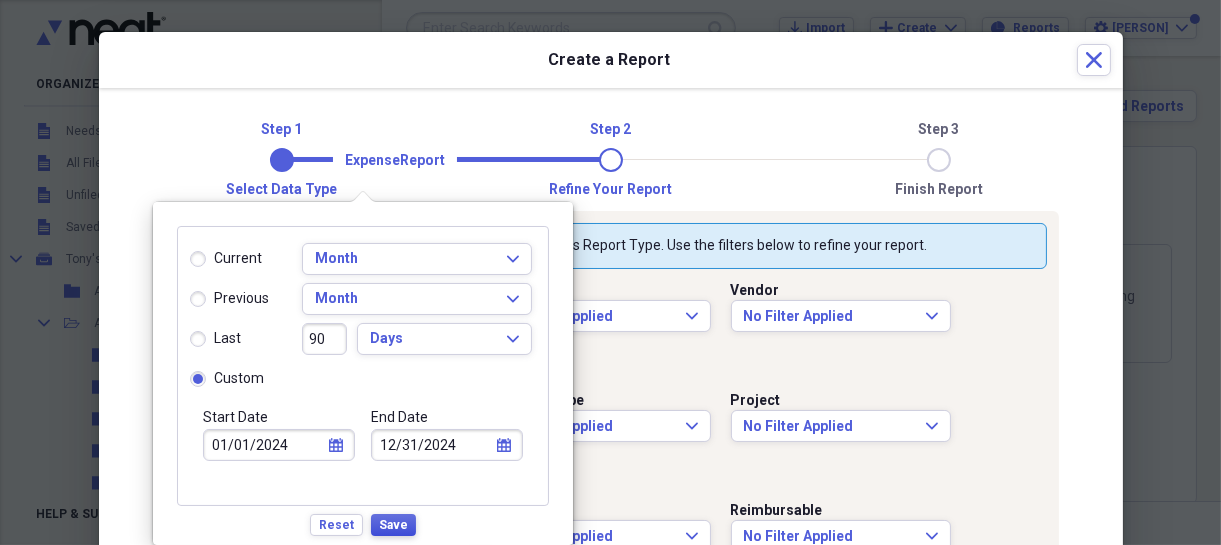 click on "Save" at bounding box center (393, 525) 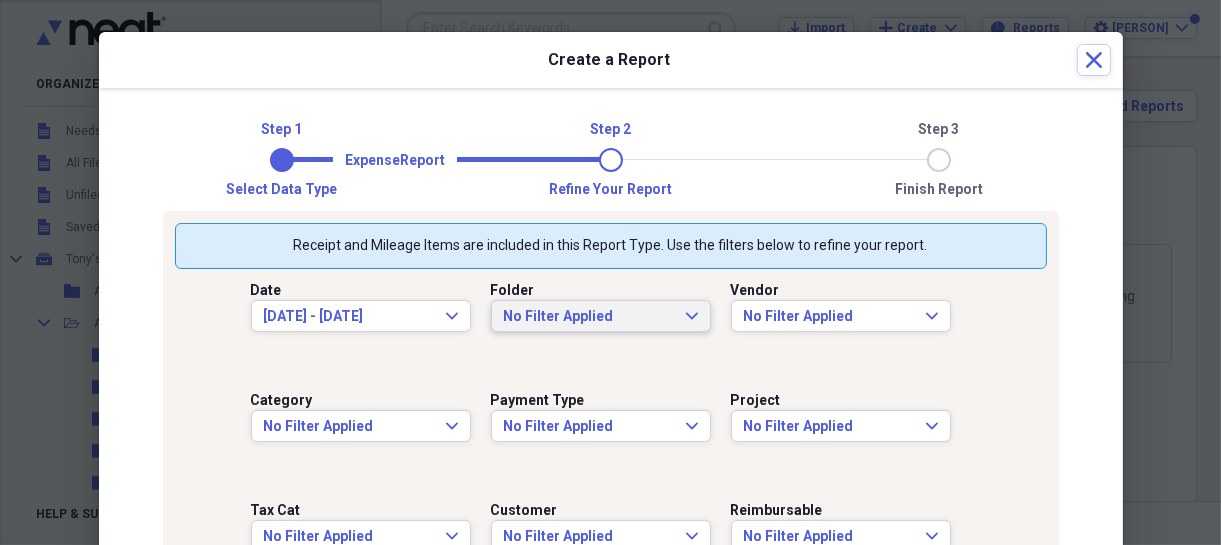 click on "Expand" 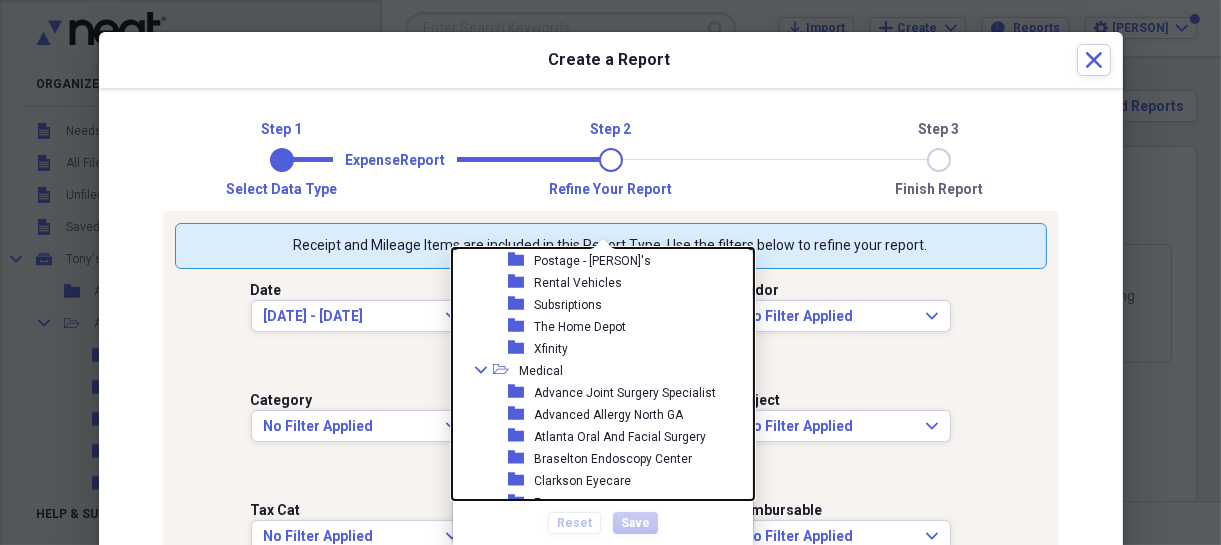 scroll, scrollTop: 1600, scrollLeft: 0, axis: vertical 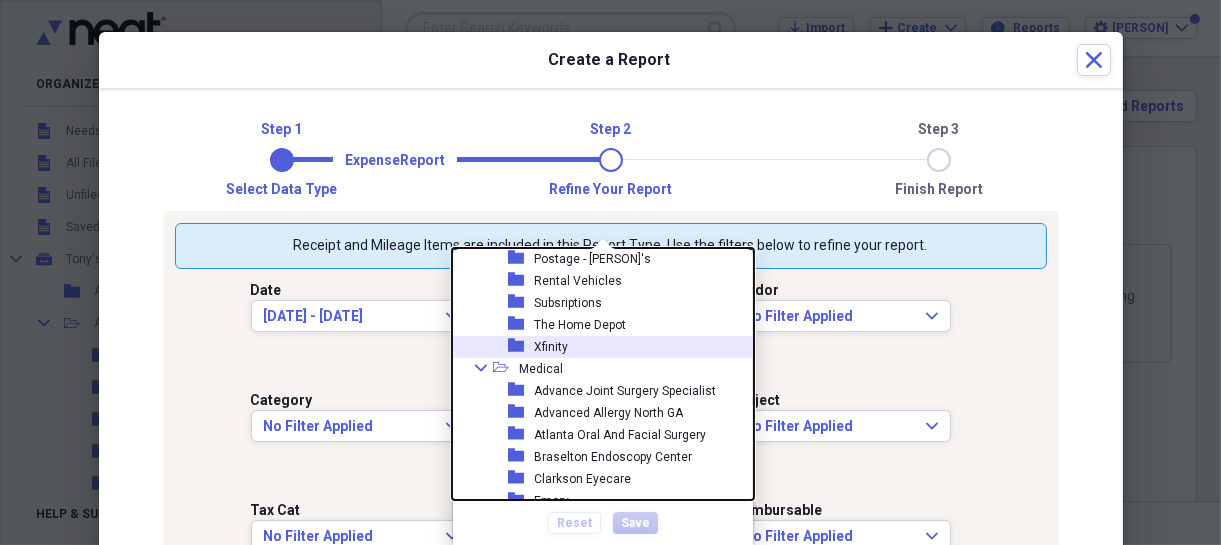 click on "Xfinity" at bounding box center [551, 347] 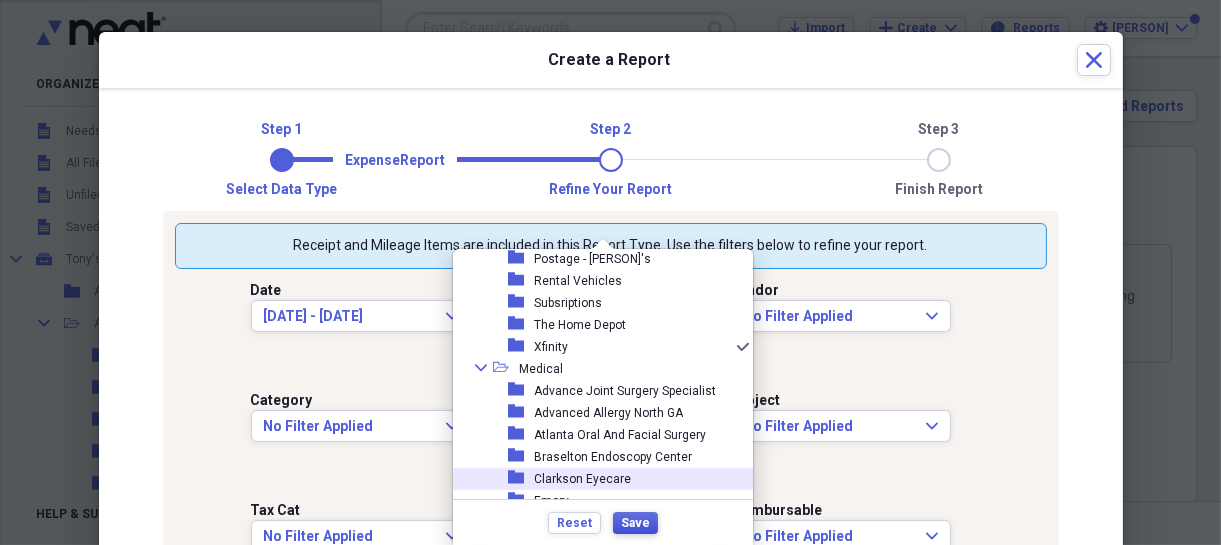 click on "Save" at bounding box center [635, 523] 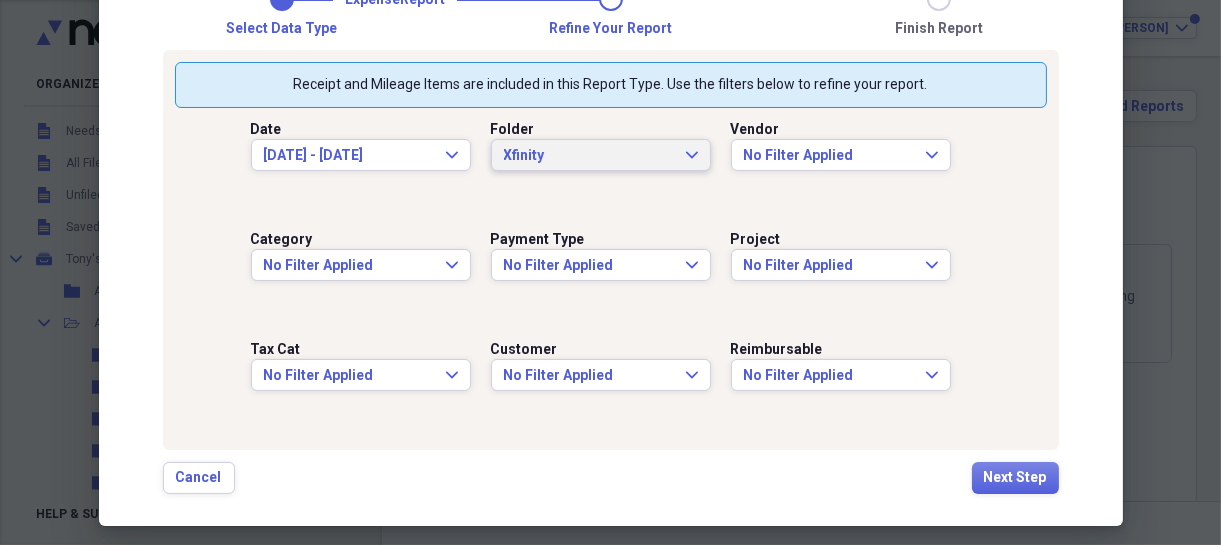 scroll, scrollTop: 174, scrollLeft: 0, axis: vertical 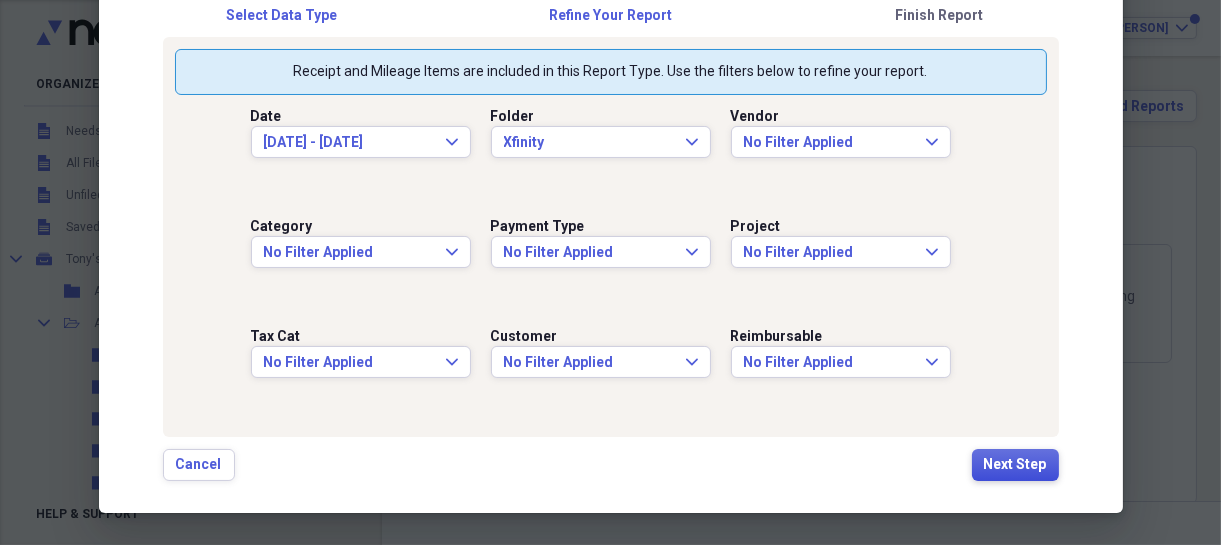 click on "Next Step" at bounding box center [1015, 465] 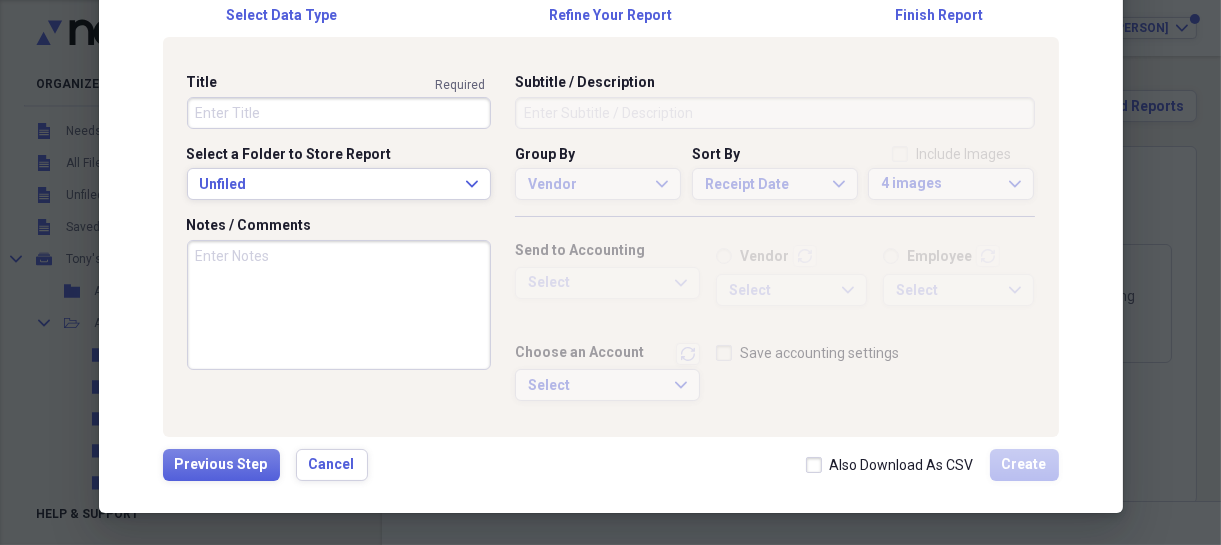 click on "Title" at bounding box center [339, 113] 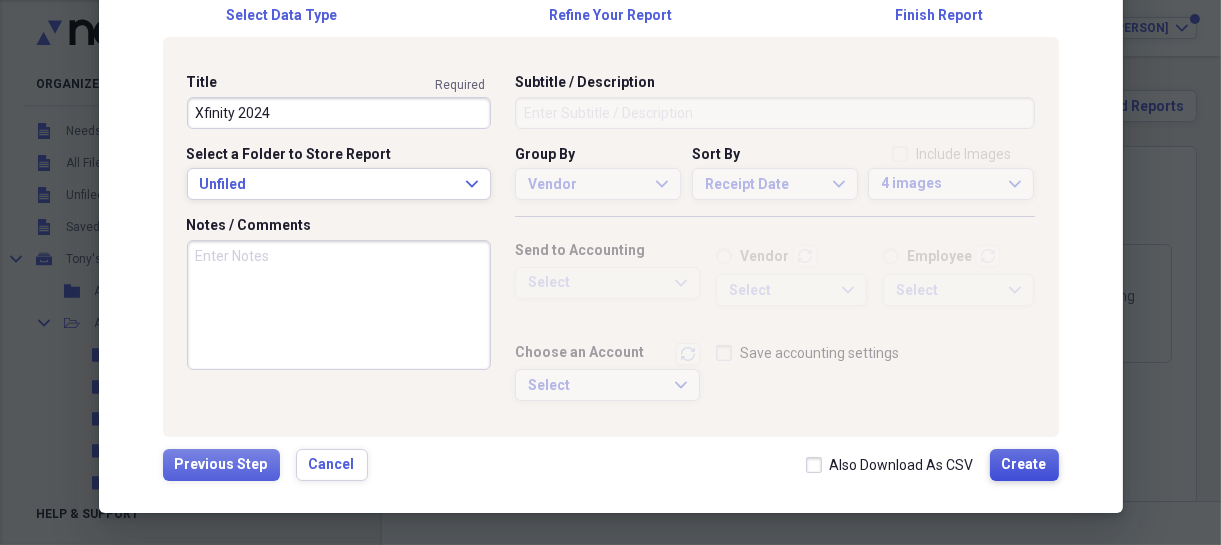 type on "Xfinity 2024" 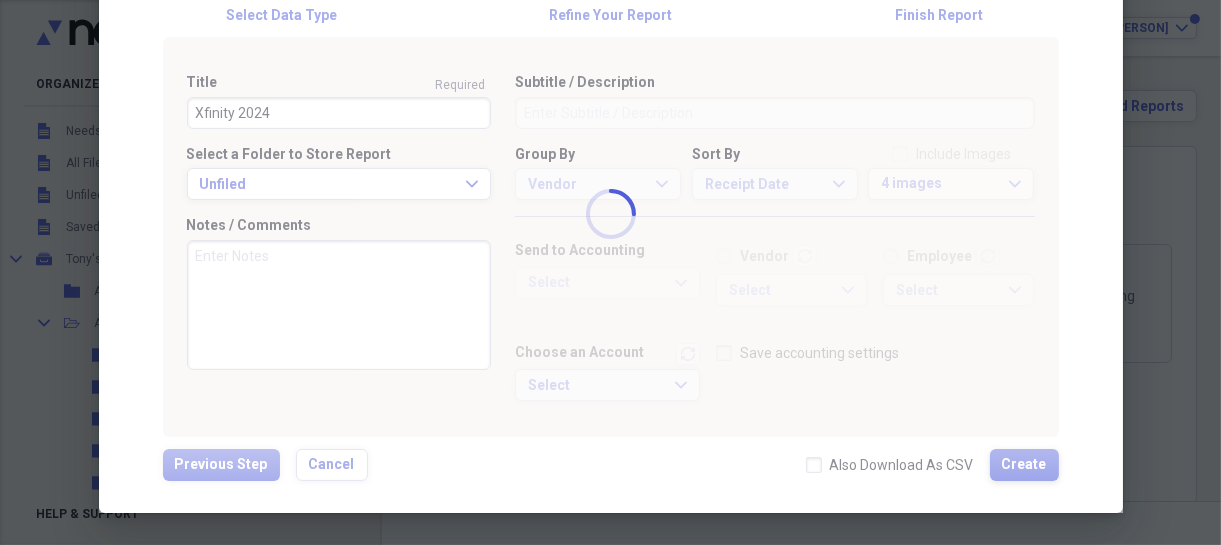 type 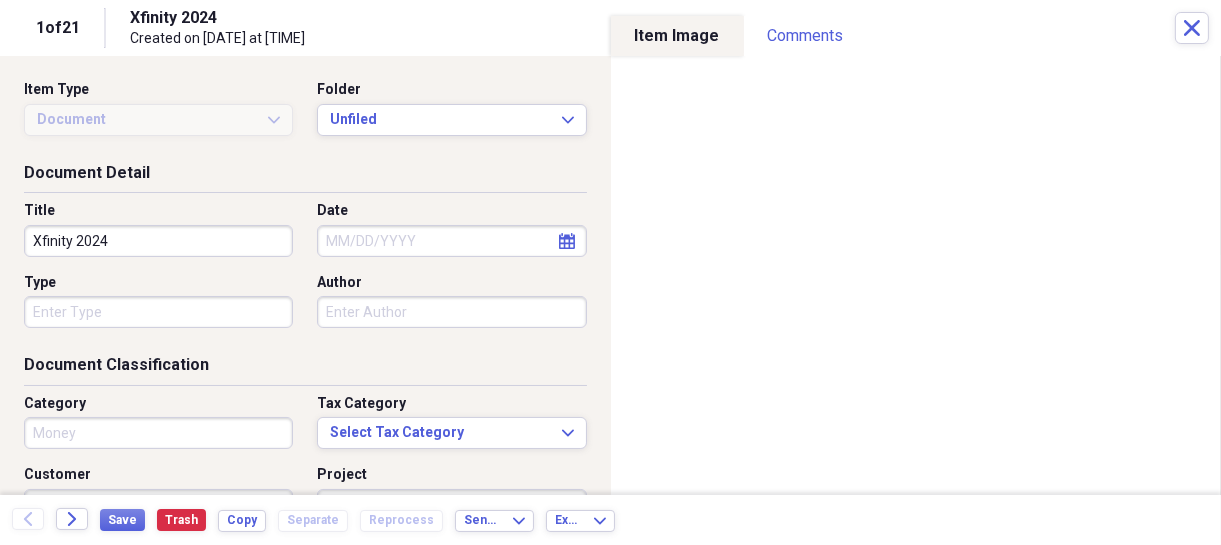 type on "Money" 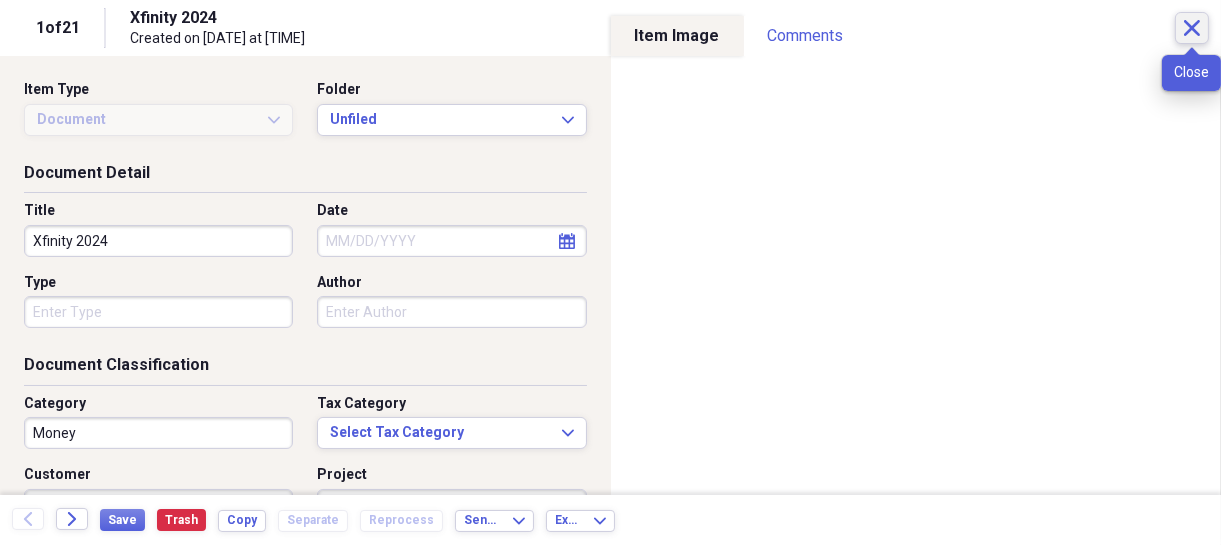 click on "Close" 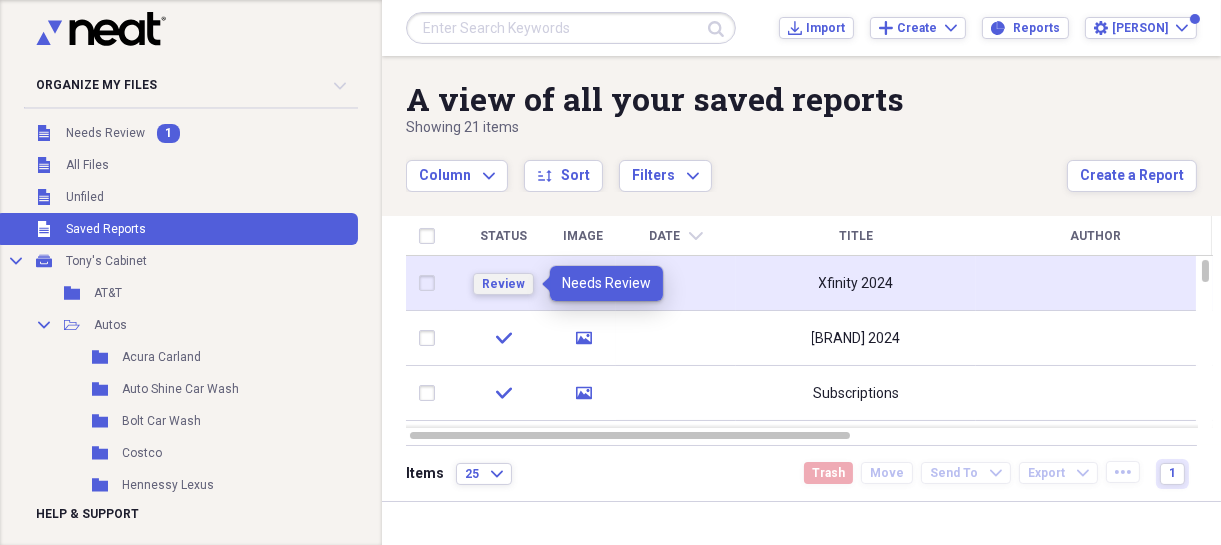 click on "Review" at bounding box center (503, 284) 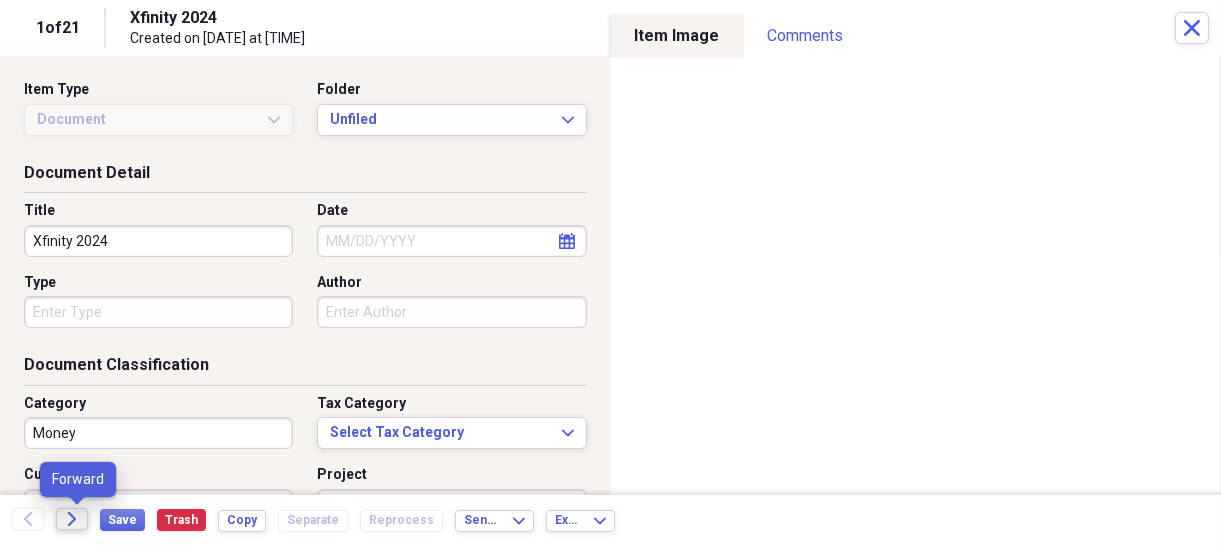 click on "Forward" 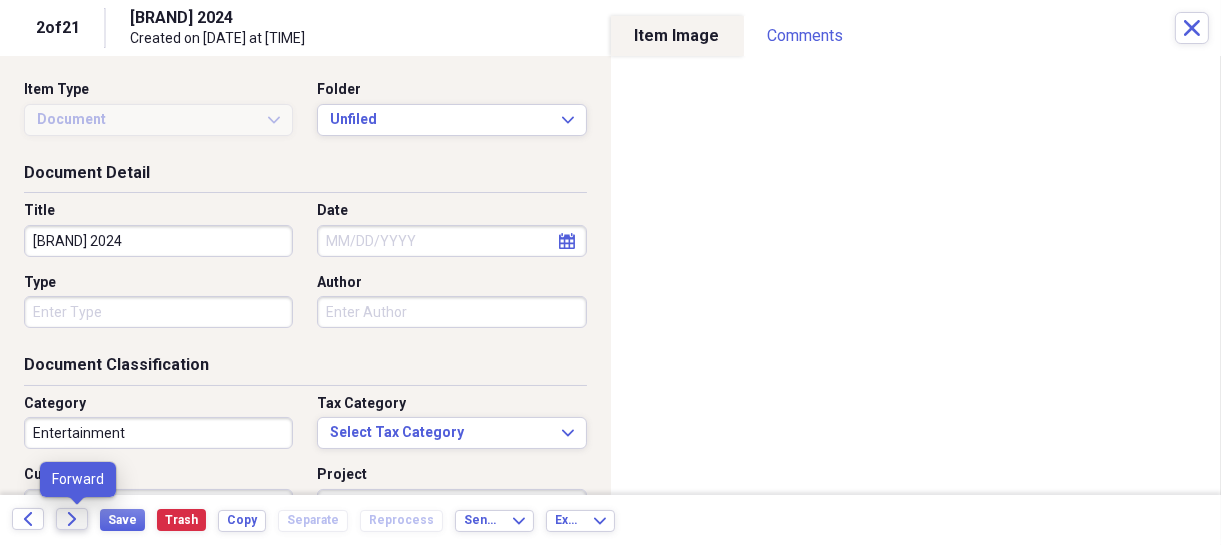 click on "Forward" 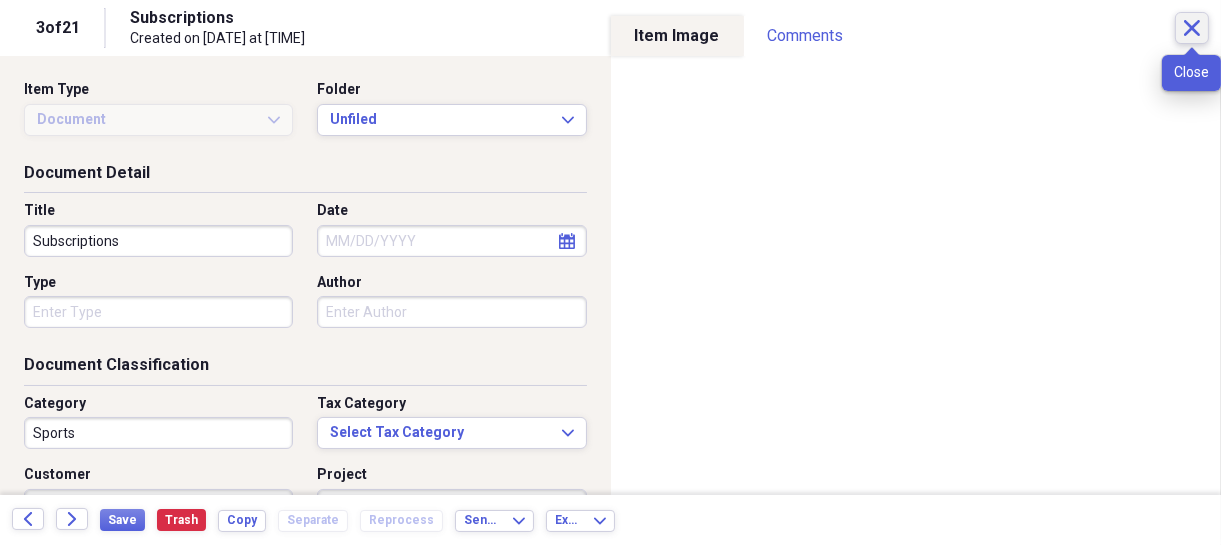 click 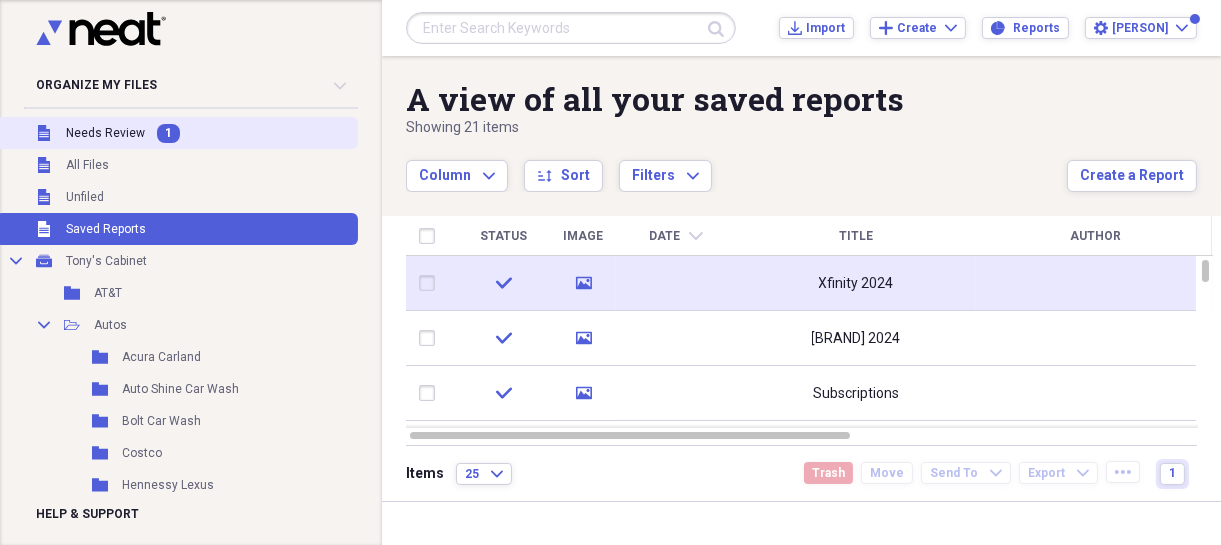 click on "Needs Review" at bounding box center (105, 133) 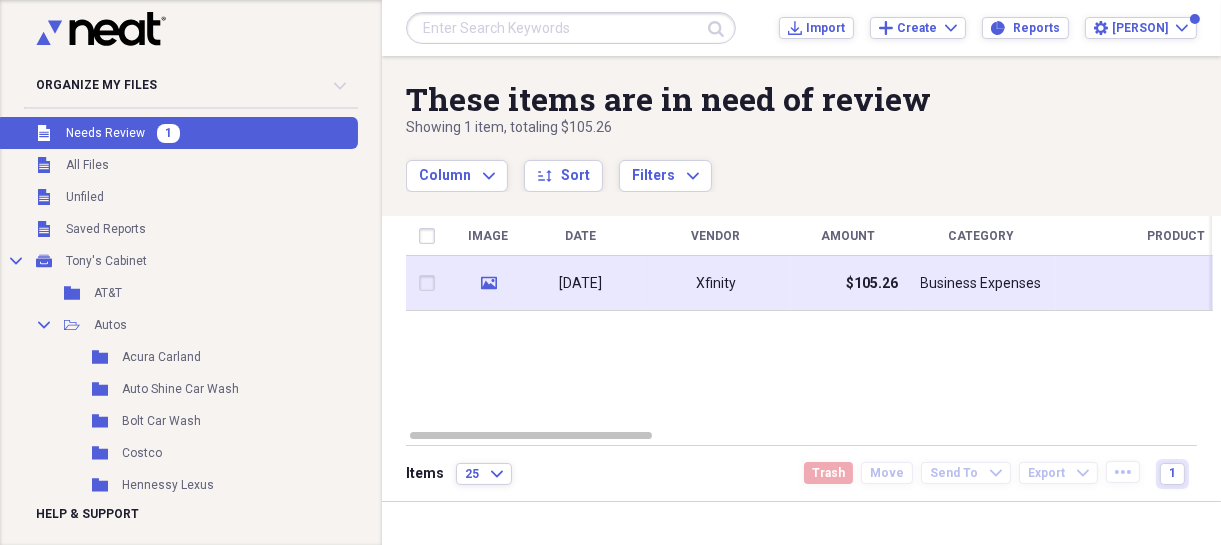 click on "[DATE]" at bounding box center (581, 284) 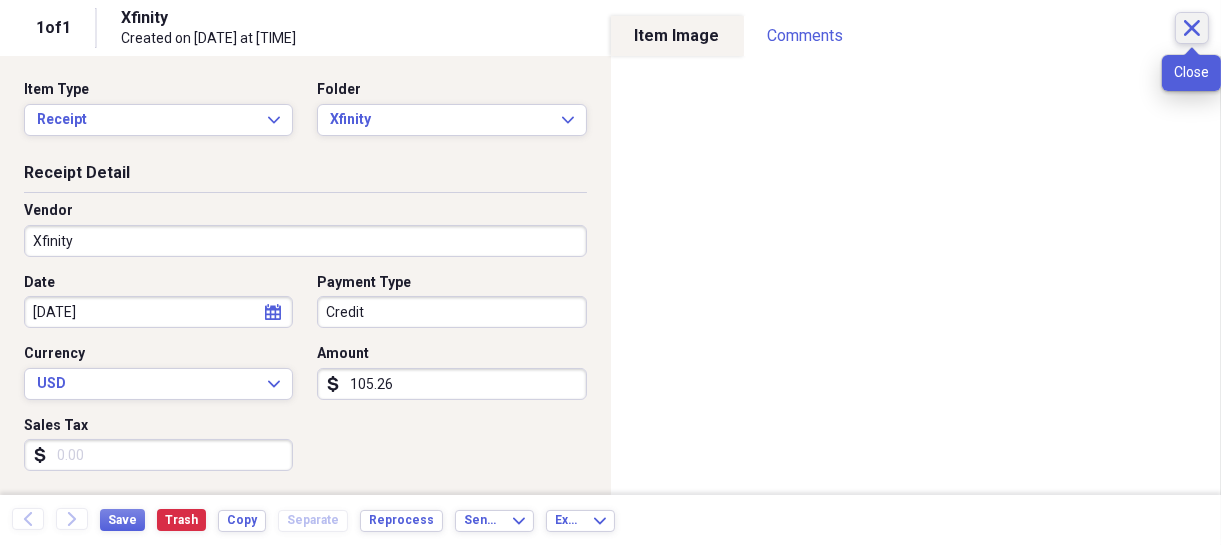 click 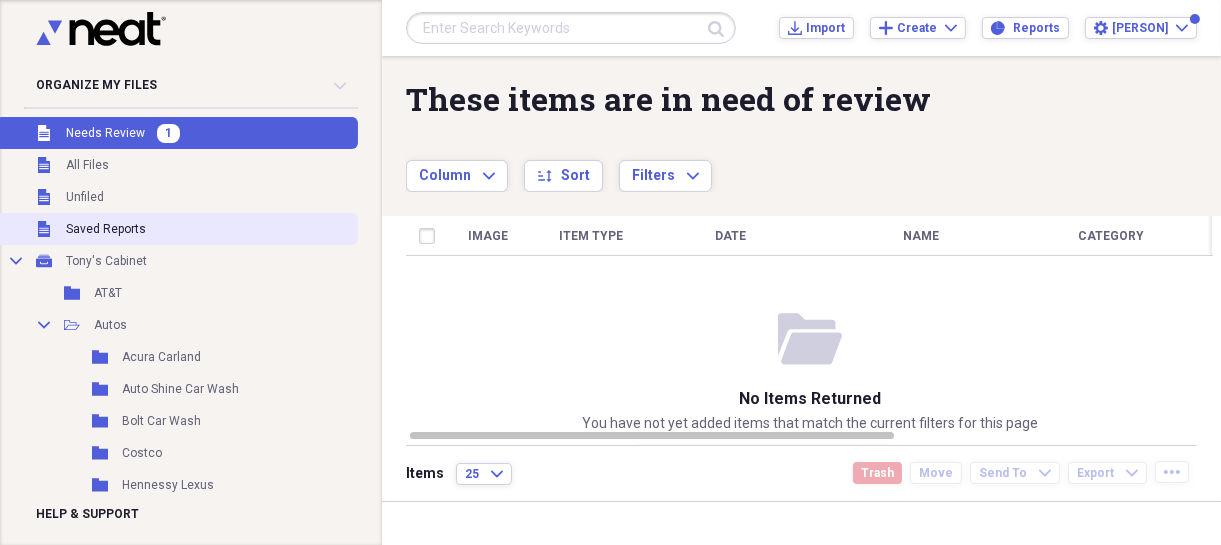 click on "Saved Reports" at bounding box center [106, 229] 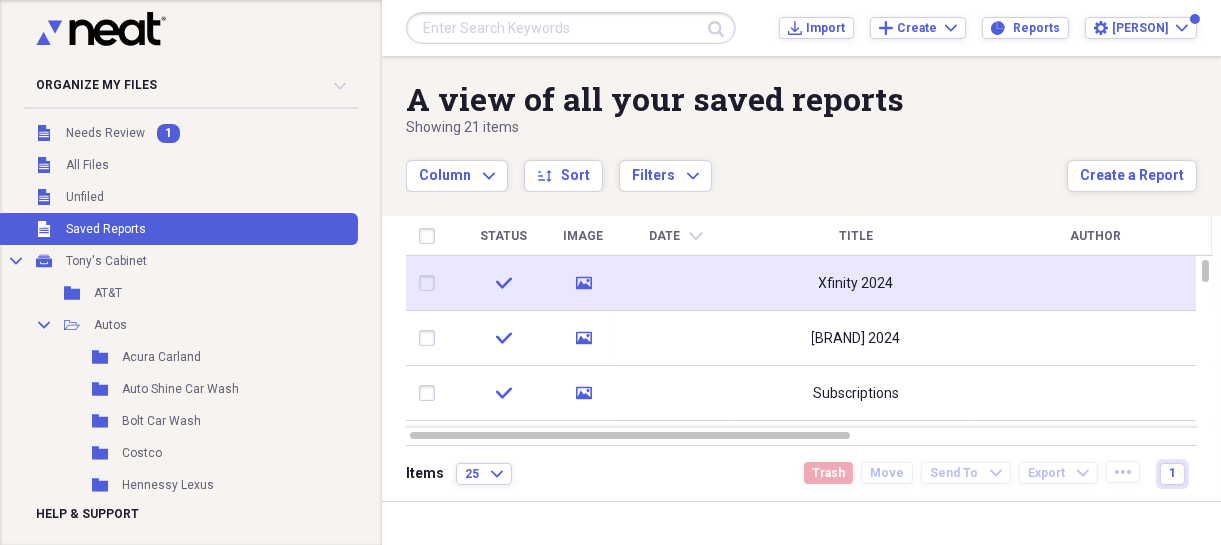 click at bounding box center [431, 283] 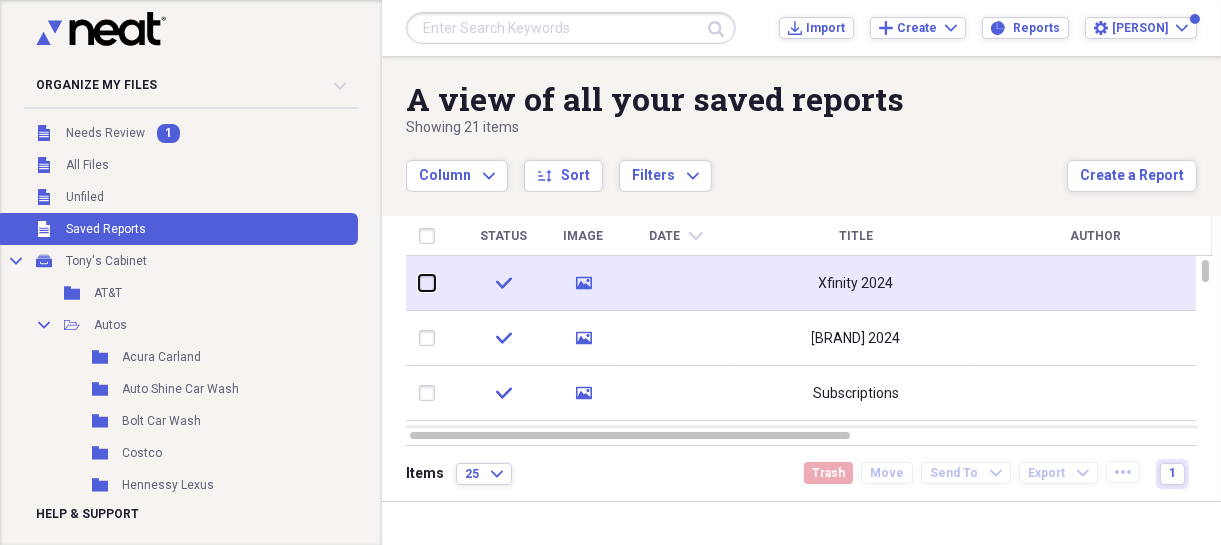 click at bounding box center (419, 283) 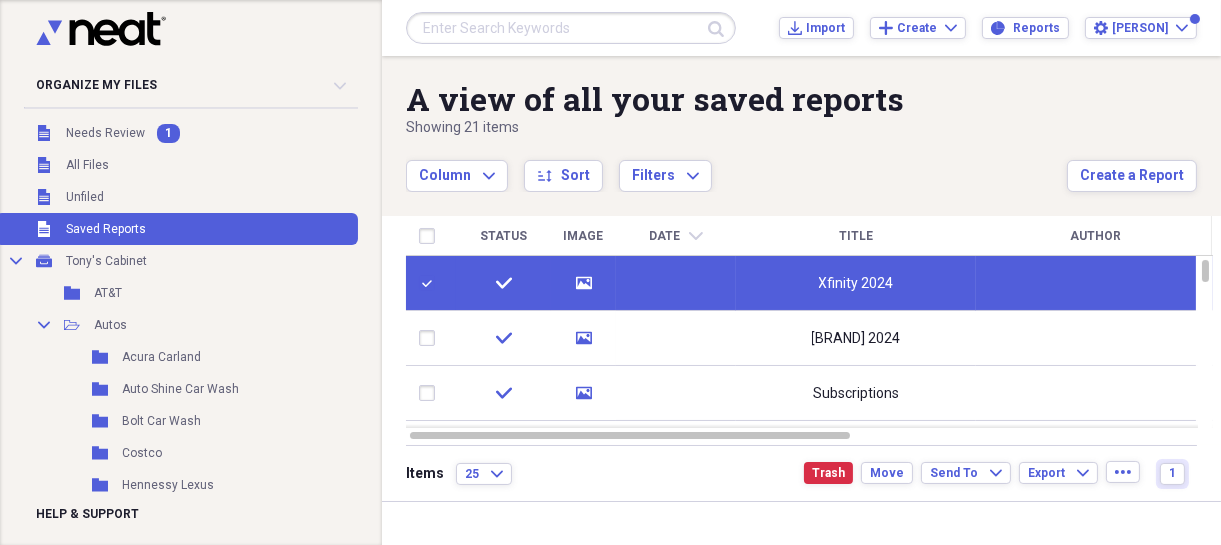 click on "check" at bounding box center [503, 283] 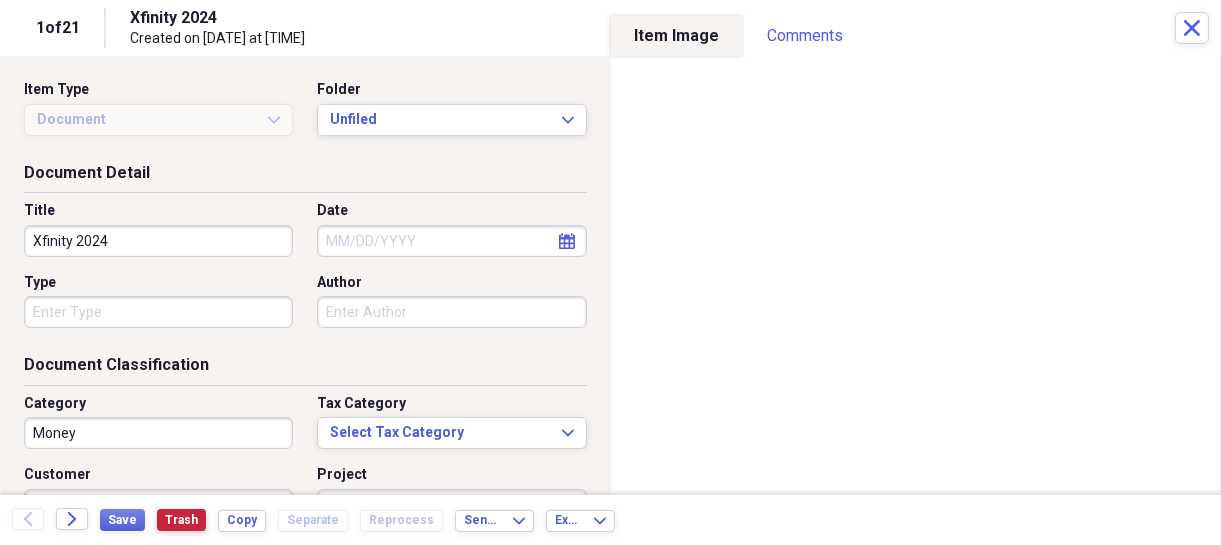 click on "Trash" at bounding box center (181, 520) 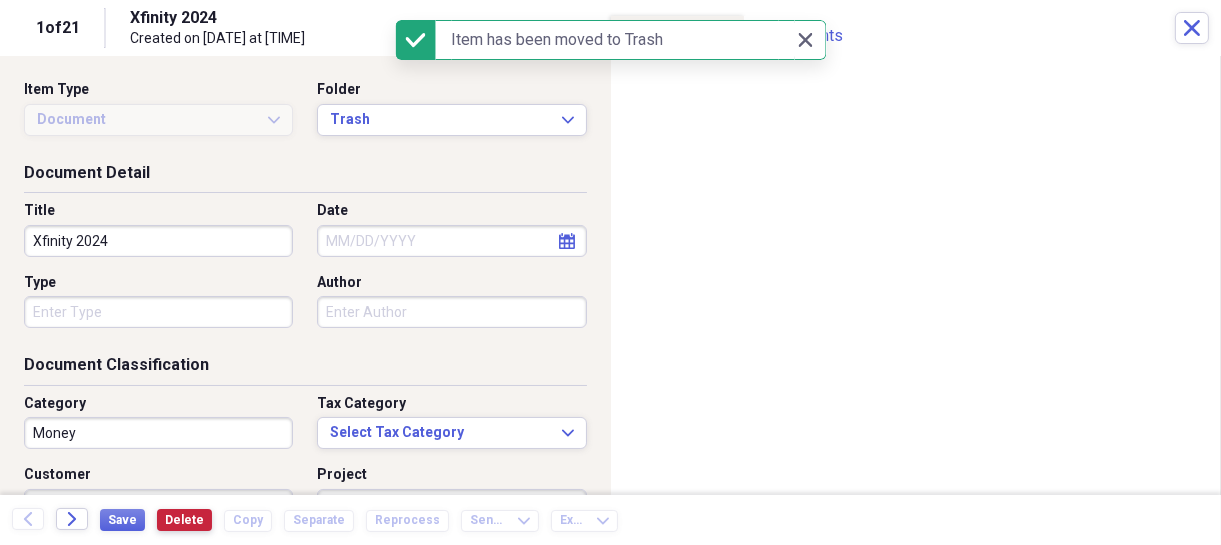 checkbox on "false" 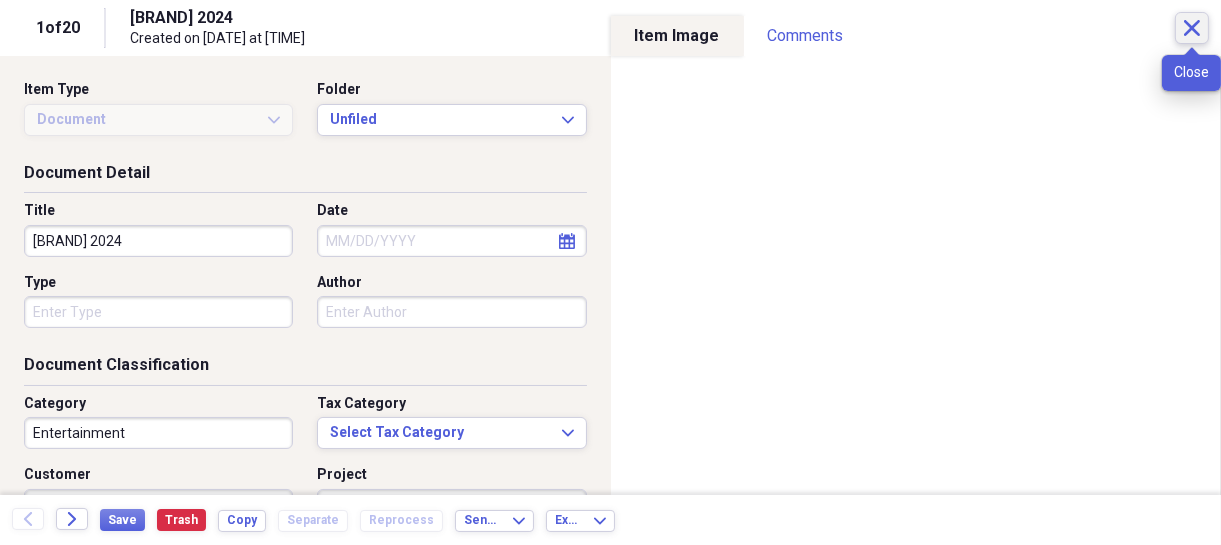 click on "Close" 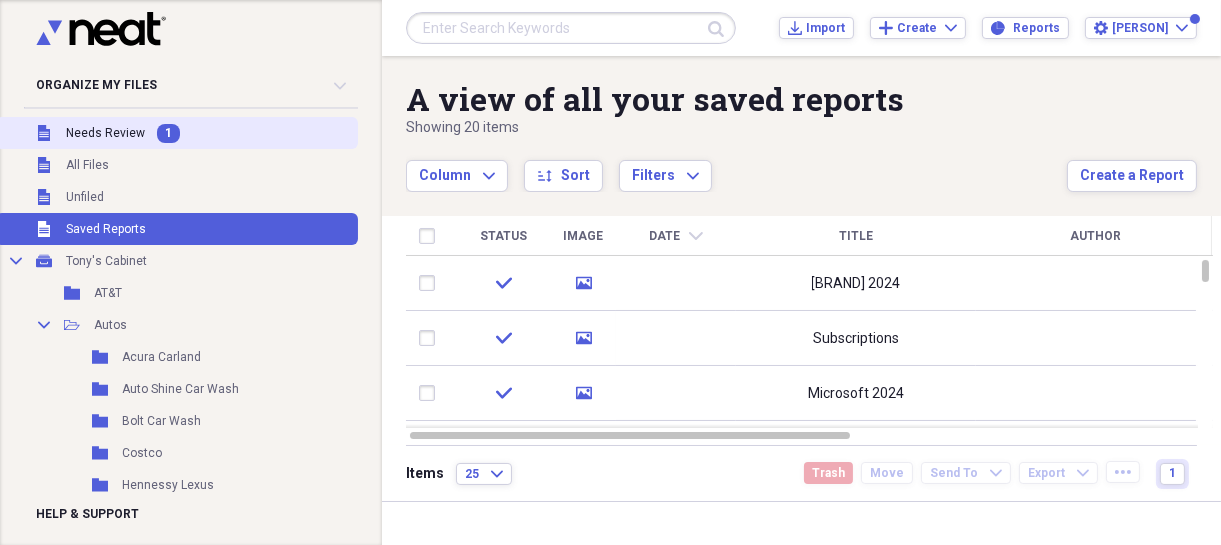 click on "Unfiled Needs Review 1" at bounding box center [177, 133] 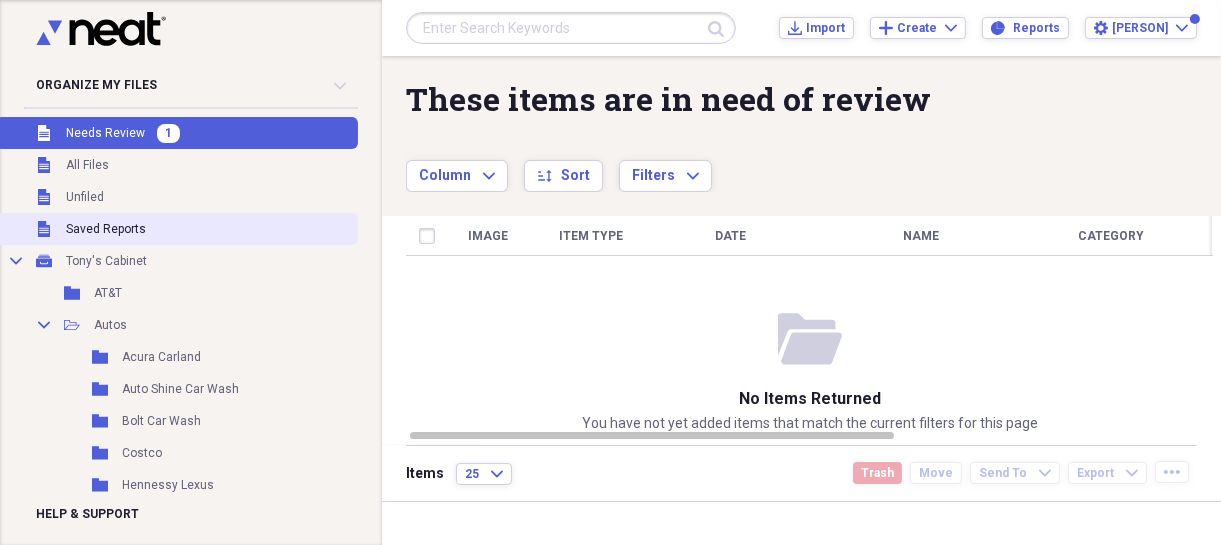 click on "Saved Reports" at bounding box center (106, 229) 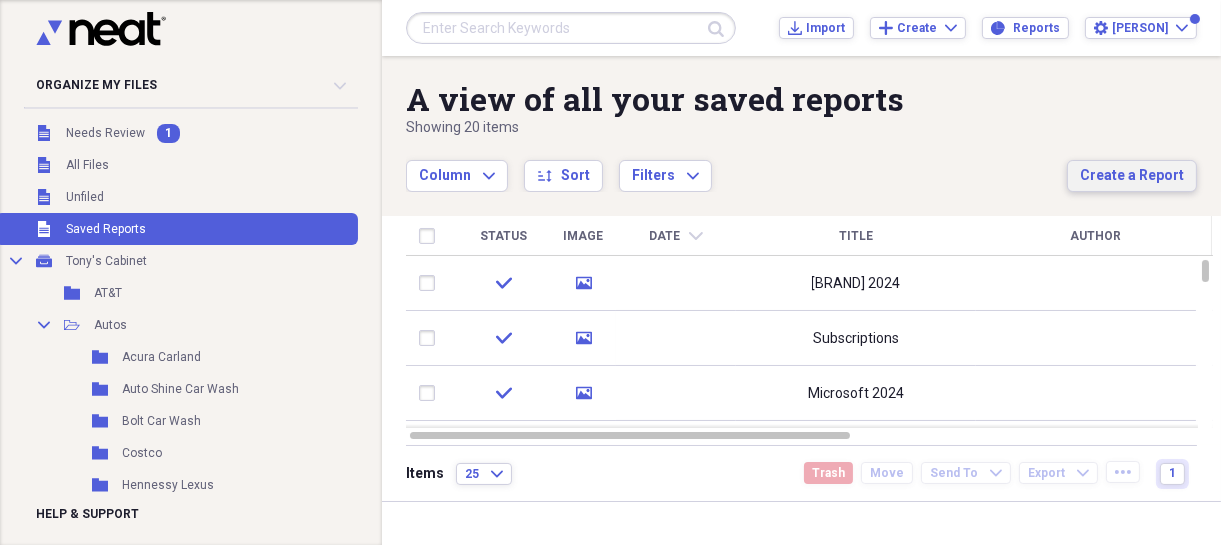 click on "Create a Report" at bounding box center [1132, 176] 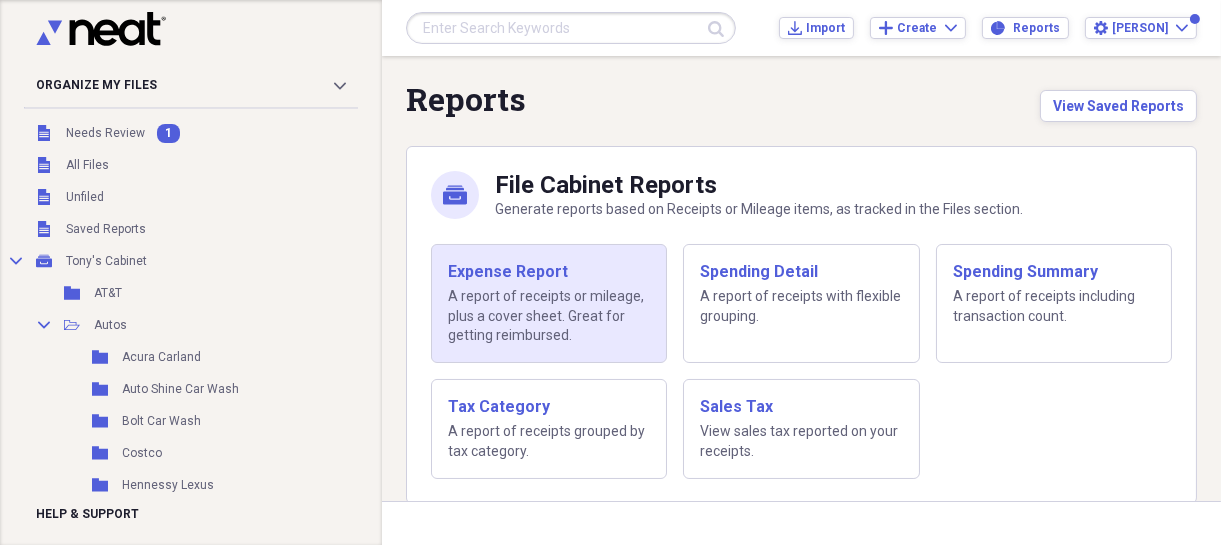 click on "Expense Report" at bounding box center [549, 272] 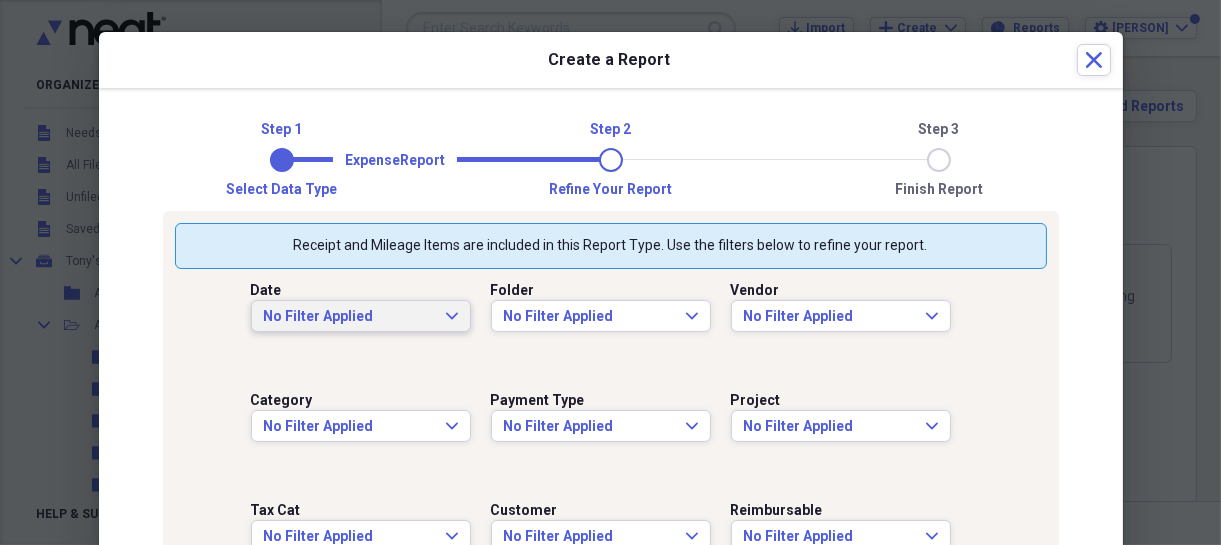 click on "Expand" 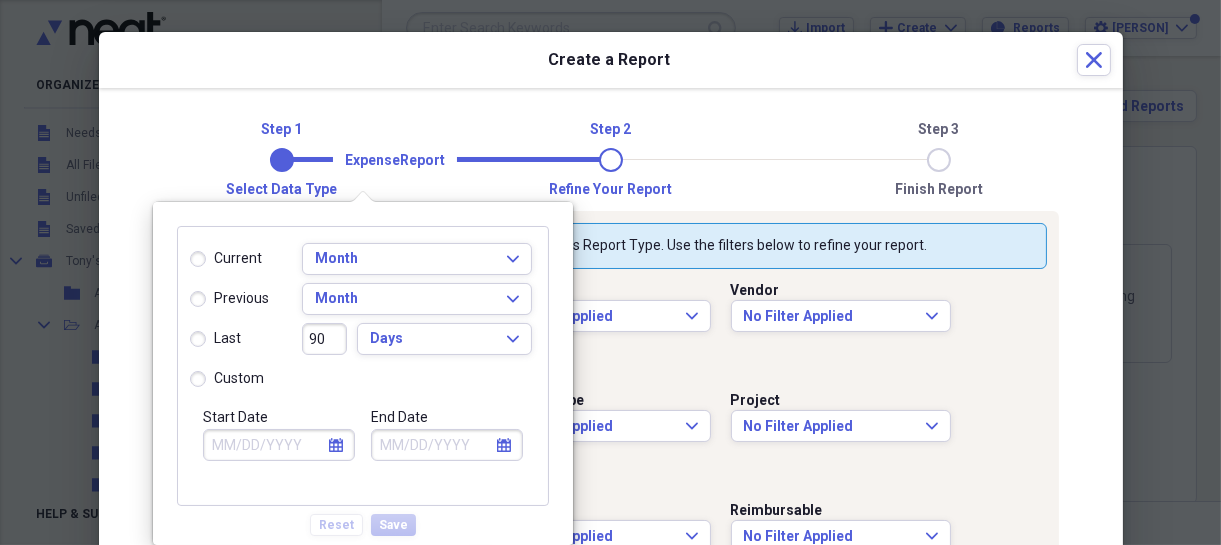 click on "custom" at bounding box center (227, 379) 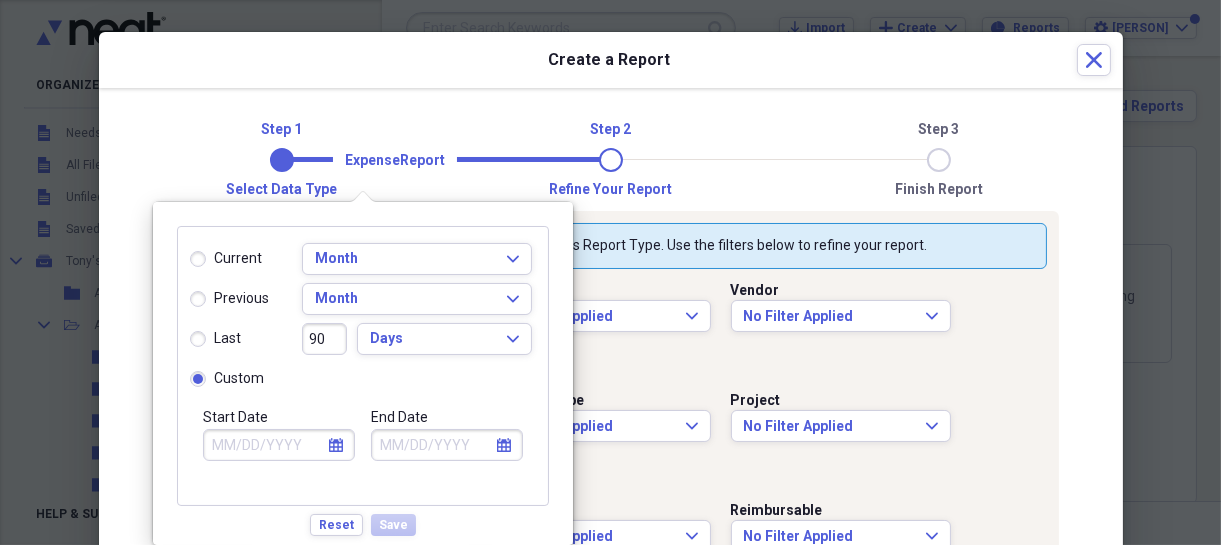 click on "calendar" 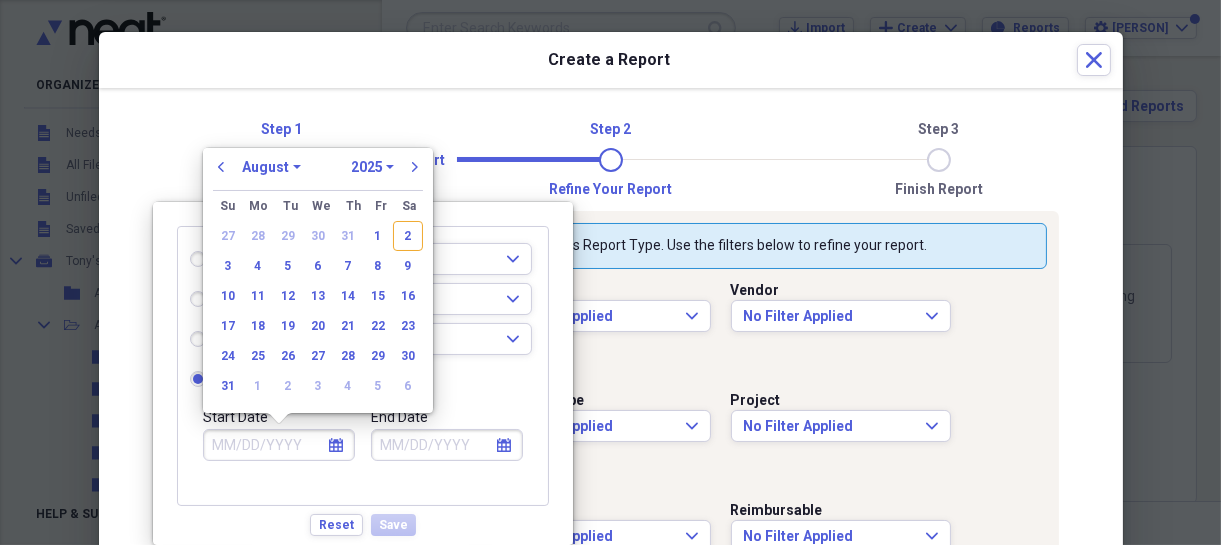 click on "January February March April May June July August September October November December" at bounding box center (271, 167) 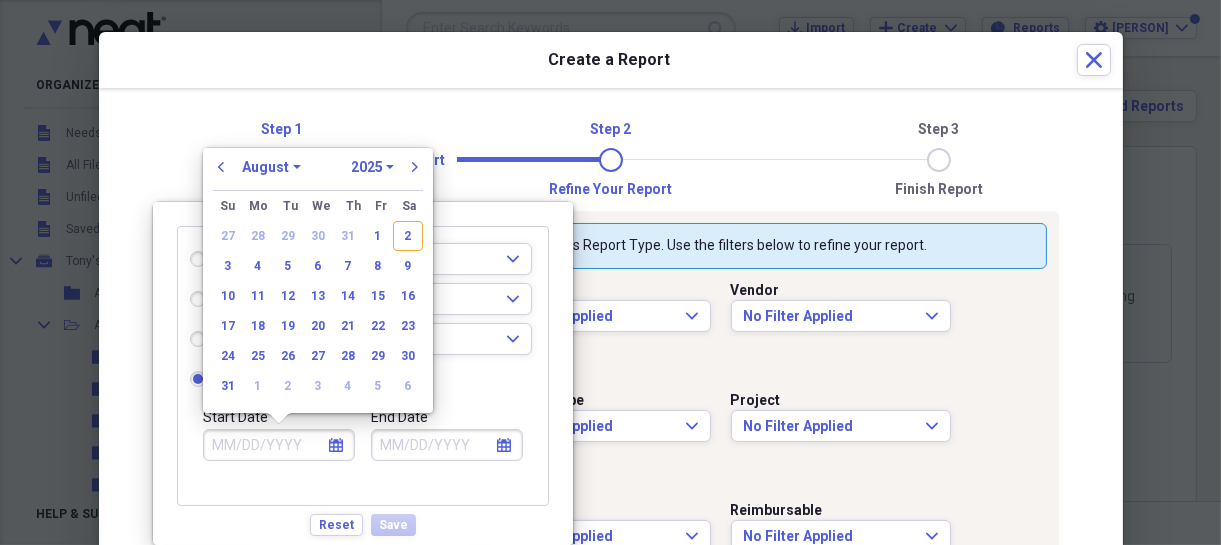 select on "0" 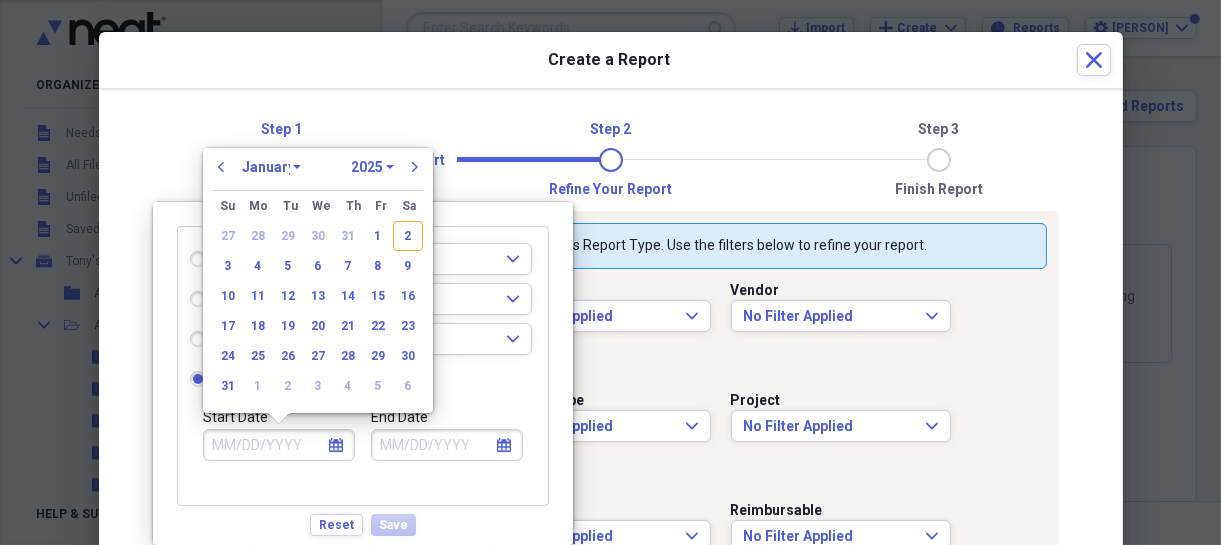click on "January February March April May June July August September October November December" at bounding box center [271, 167] 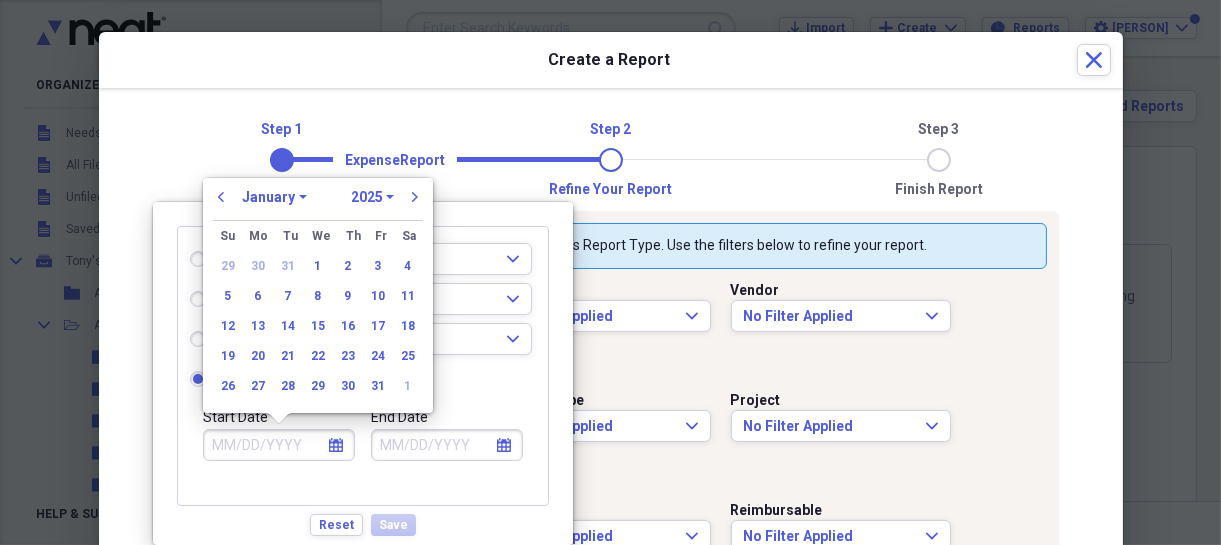 click on "1970 1971 1972 1973 1974 1975 1976 1977 1978 1979 1980 1981 1982 1983 1984 1985 1986 1987 1988 1989 1990 1991 1992 1993 1994 1995 1996 1997 1998 1999 2000 2001 2002 2003 2004 2005 2006 2007 2008 2009 2010 2011 2012 2013 2014 2015 2016 2017 2018 2019 2020 2021 2022 2023 2024 2025 2026 2027 2028 2029 2030 2031 2032 2033 2034 2035" at bounding box center (372, 197) 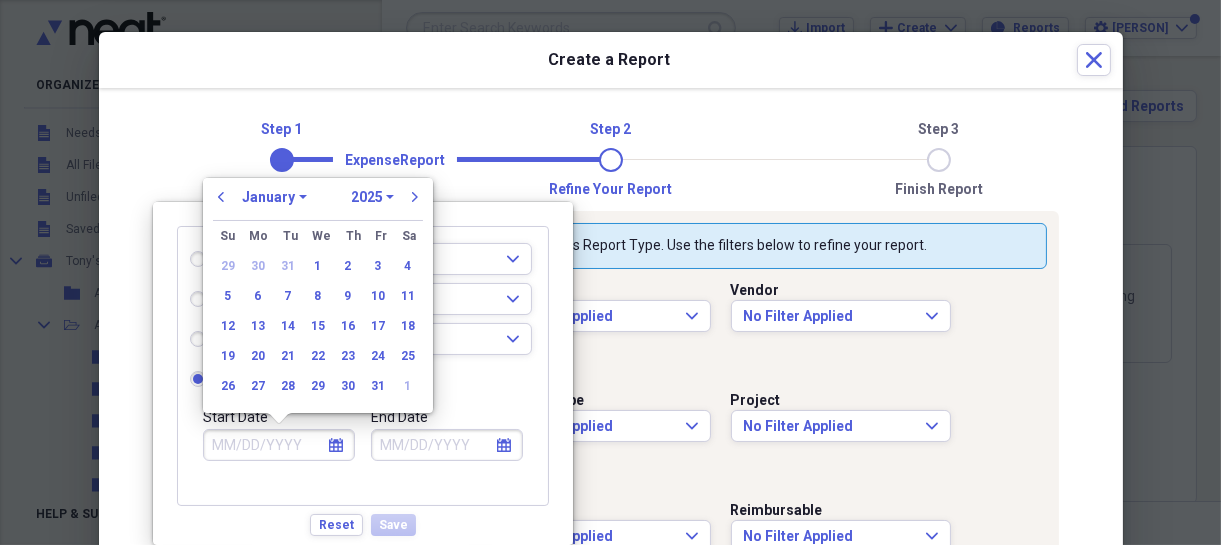 select on "2023" 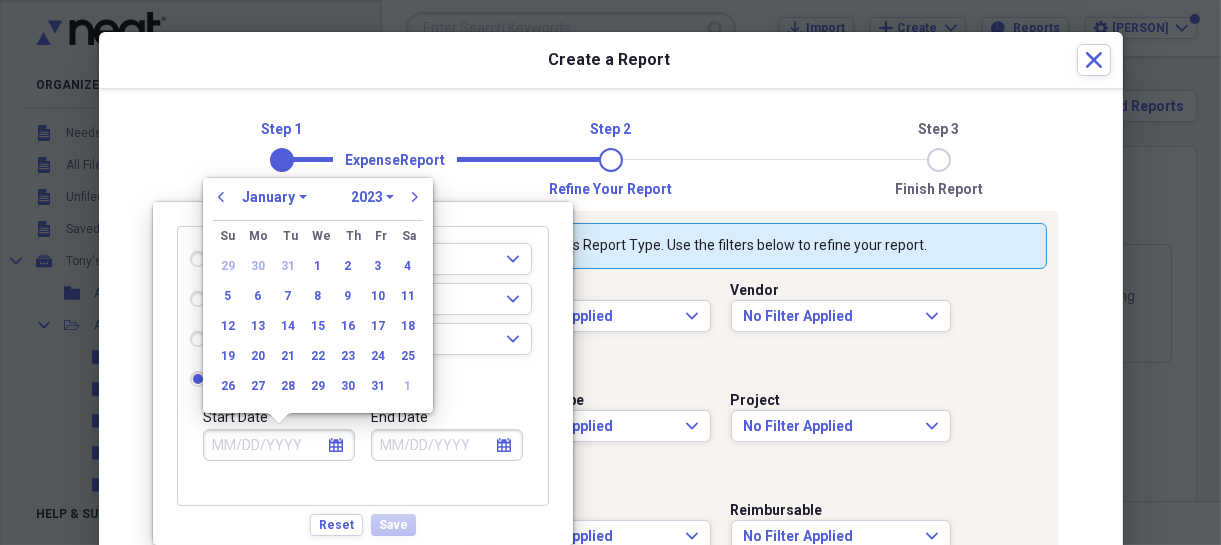 click on "1970 1971 1972 1973 1974 1975 1976 1977 1978 1979 1980 1981 1982 1983 1984 1985 1986 1987 1988 1989 1990 1991 1992 1993 1994 1995 1996 1997 1998 1999 2000 2001 2002 2003 2004 2005 2006 2007 2008 2009 2010 2011 2012 2013 2014 2015 2016 2017 2018 2019 2020 2021 2022 2023 2024 2025 2026 2027 2028 2029 2030 2031 2032 2033 2034 2035" at bounding box center [372, 197] 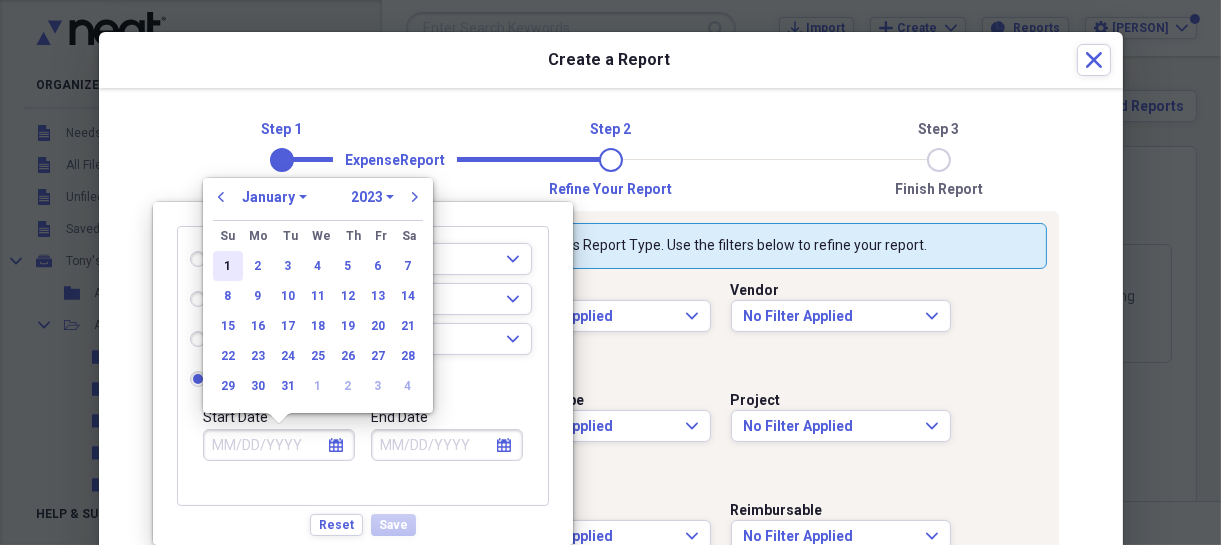 click on "1" at bounding box center [228, 266] 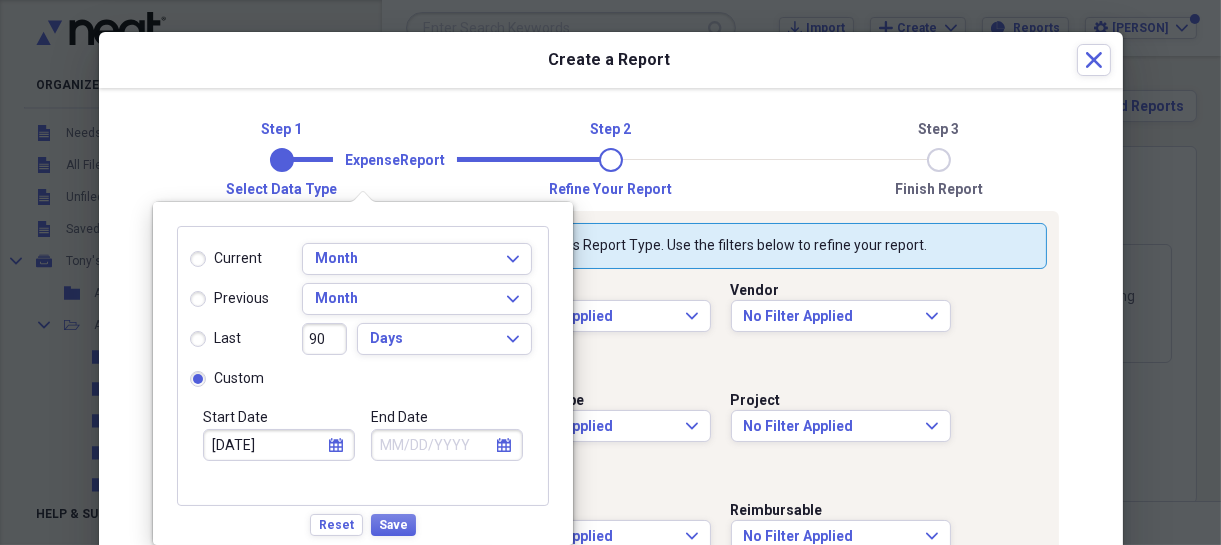 click 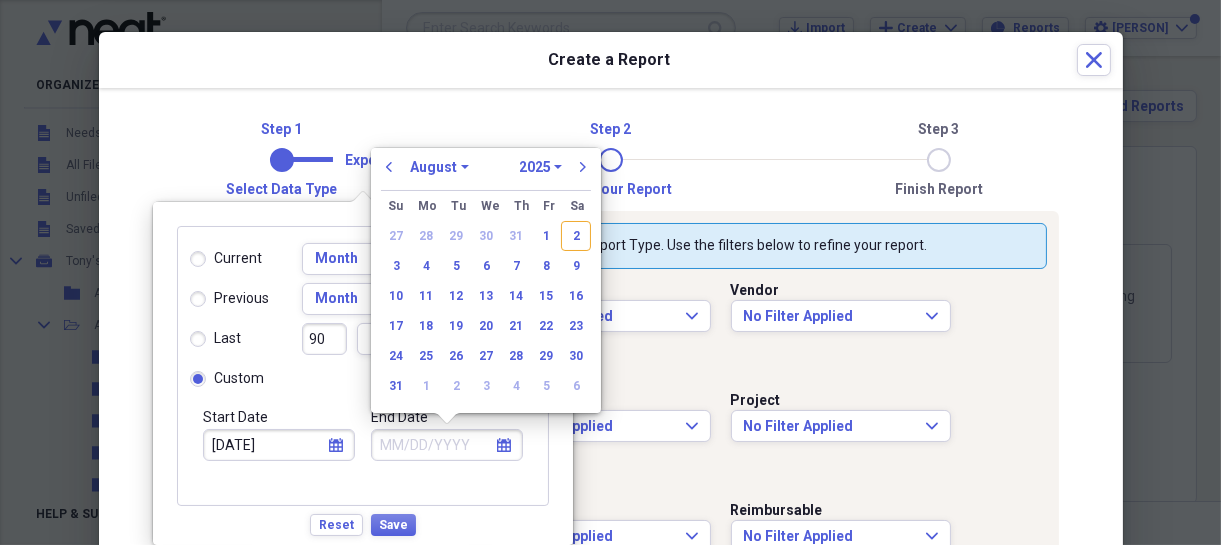 click on "January February March April May June July August September October November December" at bounding box center [439, 167] 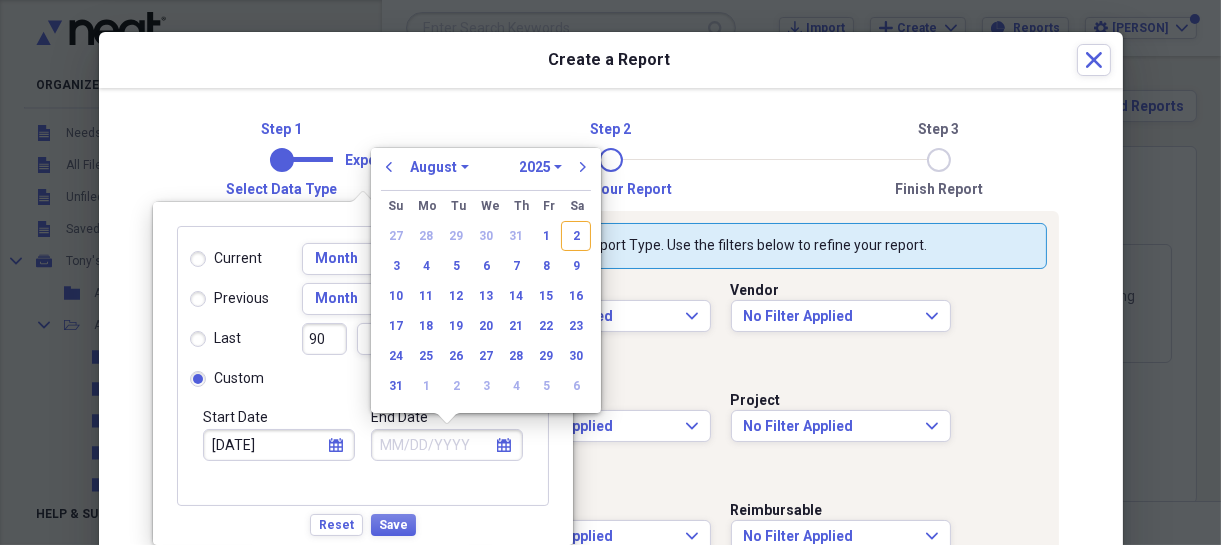 select on "0" 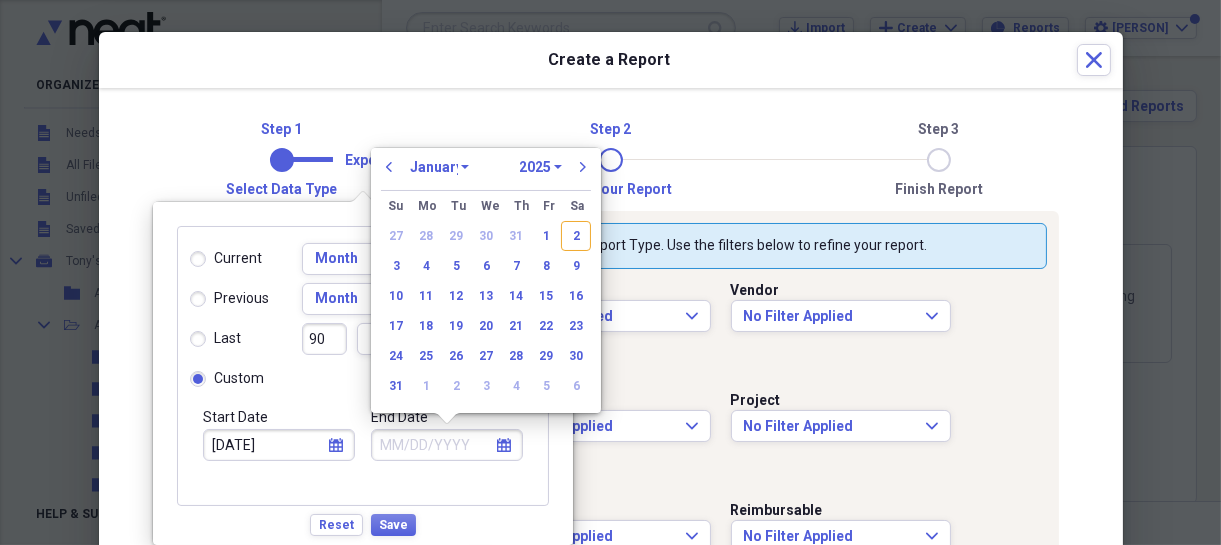 click on "January February March April May June July August September October November December" at bounding box center [439, 167] 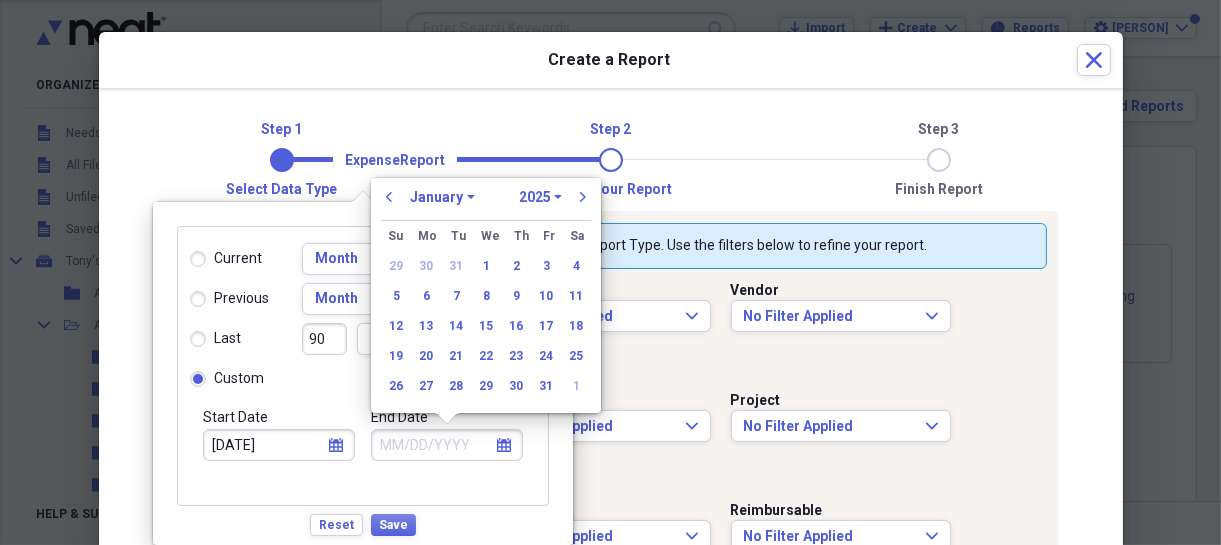 click on "1970 1971 1972 1973 1974 1975 1976 1977 1978 1979 1980 1981 1982 1983 1984 1985 1986 1987 1988 1989 1990 1991 1992 1993 1994 1995 1996 1997 1998 1999 2000 2001 2002 2003 2004 2005 2006 2007 2008 2009 2010 2011 2012 2013 2014 2015 2016 2017 2018 2019 2020 2021 2022 2023 2024 2025 2026 2027 2028 2029 2030 2031 2032 2033 2034 2035" at bounding box center (540, 197) 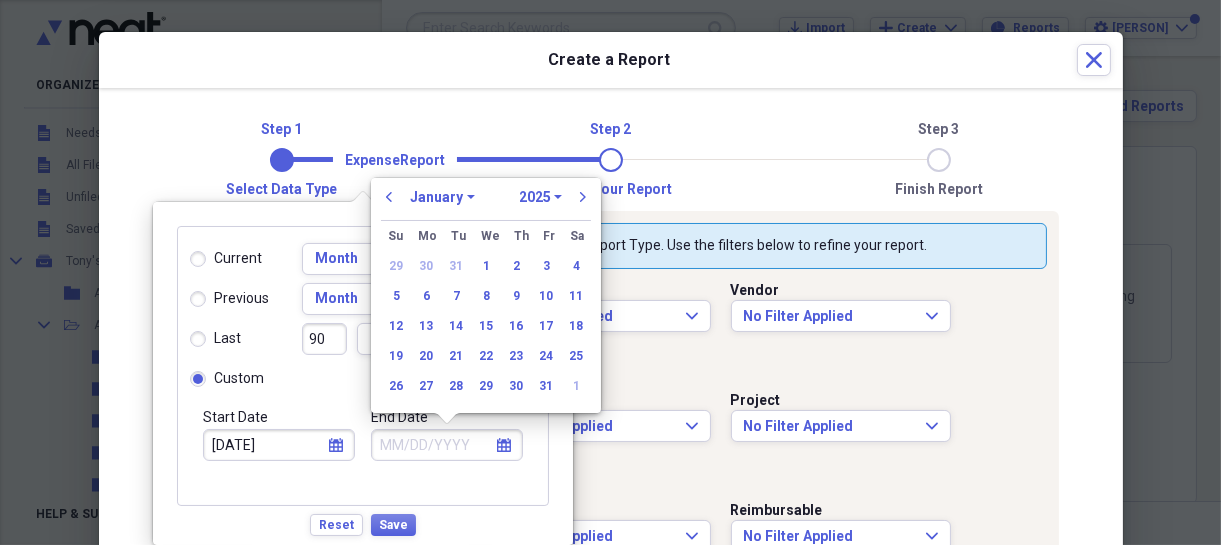 select on "2023" 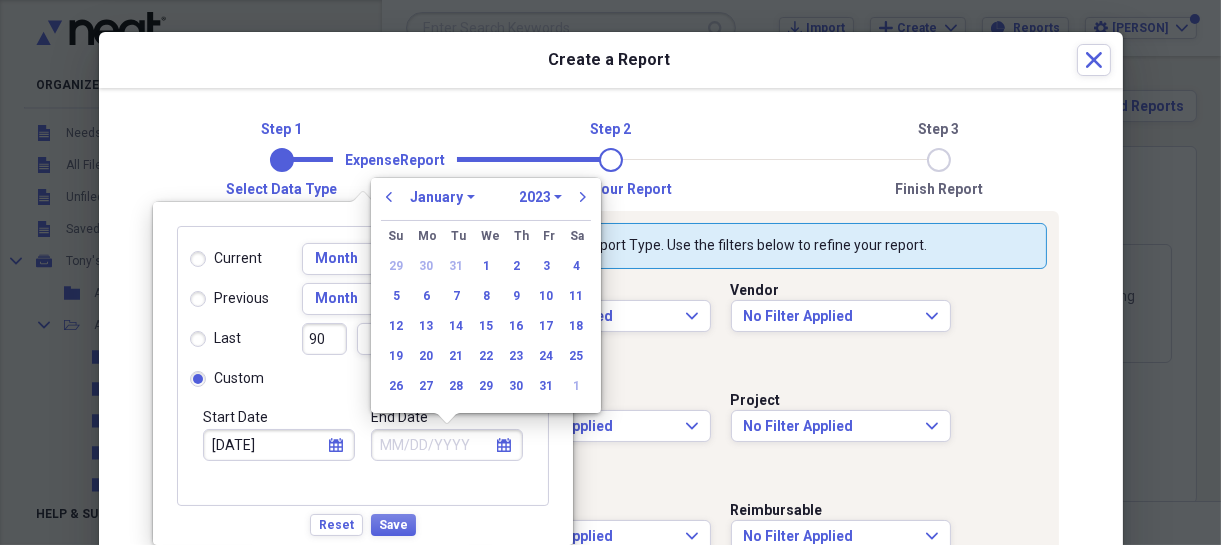 click on "1970 1971 1972 1973 1974 1975 1976 1977 1978 1979 1980 1981 1982 1983 1984 1985 1986 1987 1988 1989 1990 1991 1992 1993 1994 1995 1996 1997 1998 1999 2000 2001 2002 2003 2004 2005 2006 2007 2008 2009 2010 2011 2012 2013 2014 2015 2016 2017 2018 2019 2020 2021 2022 2023 2024 2025 2026 2027 2028 2029 2030 2031 2032 2033 2034 2035" at bounding box center (540, 197) 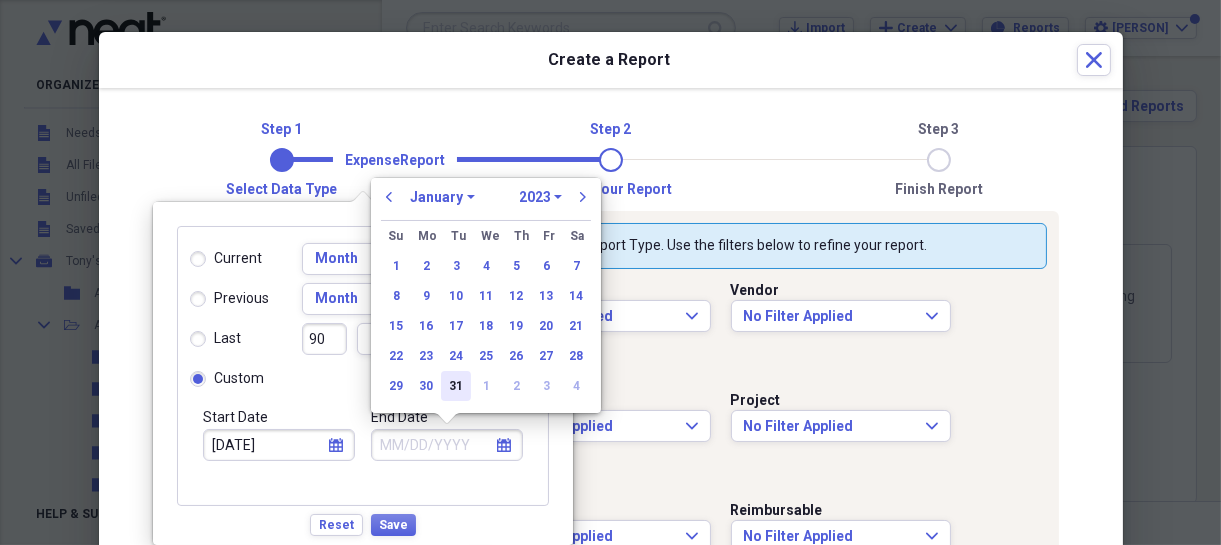 click on "31" at bounding box center [456, 386] 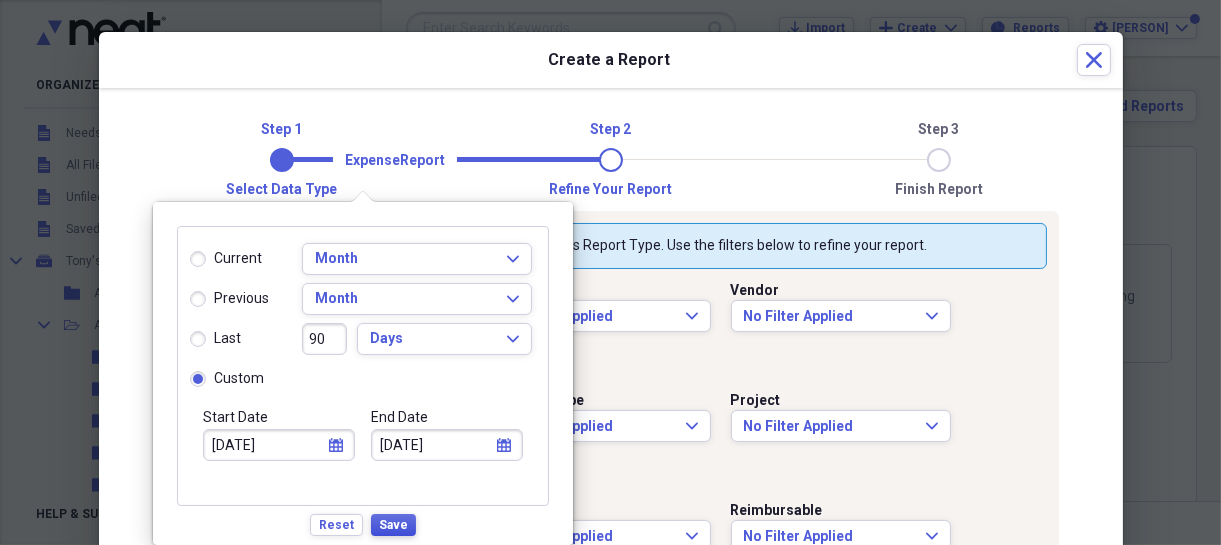 click on "Save" at bounding box center (393, 525) 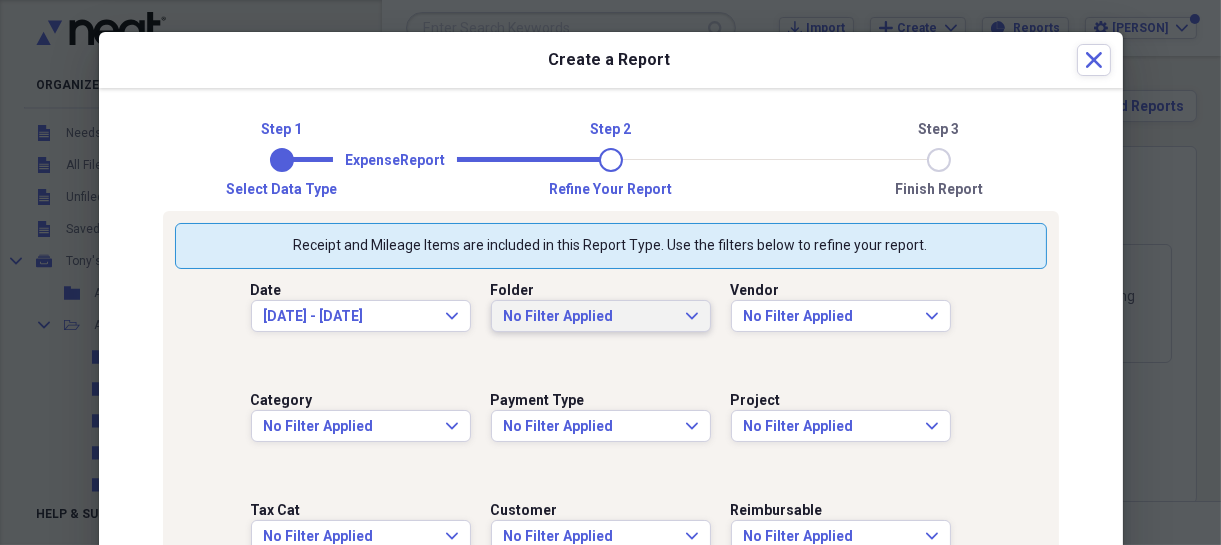 click on "Expand" 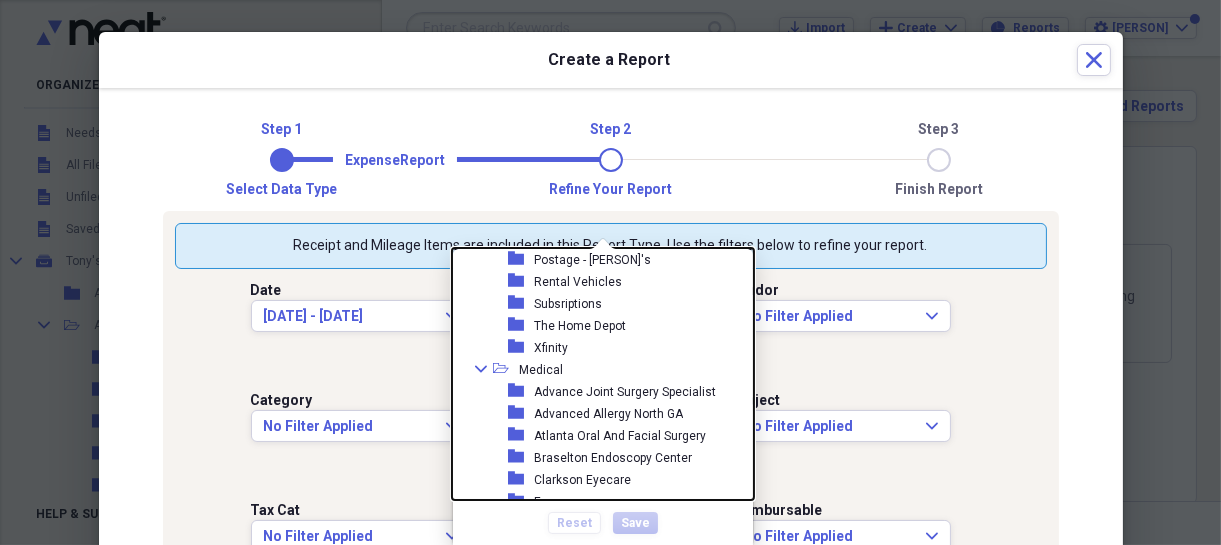scroll, scrollTop: 1600, scrollLeft: 0, axis: vertical 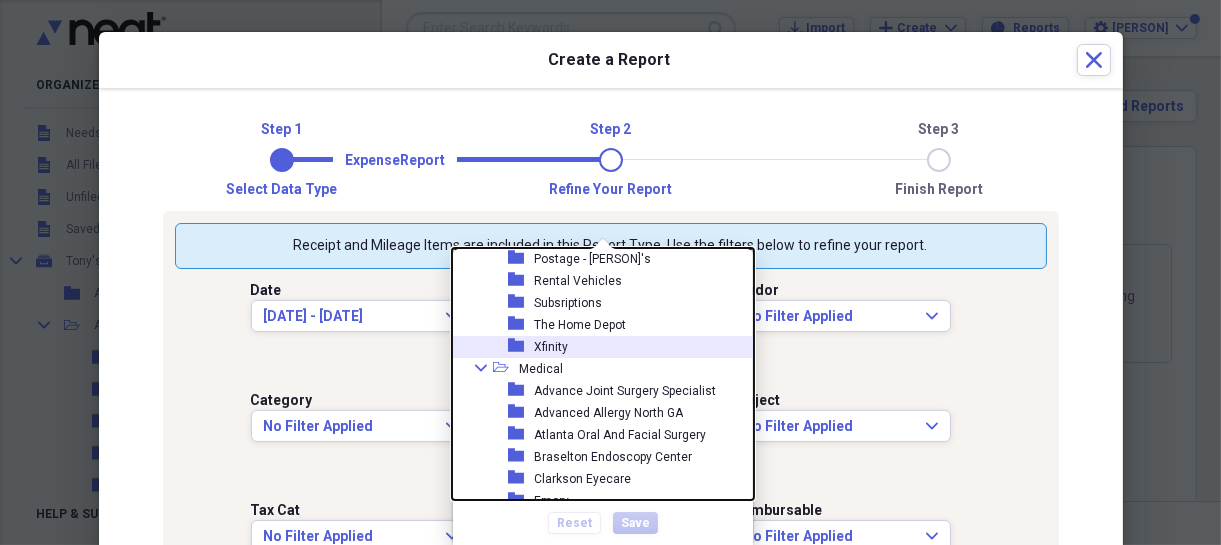 click on "Xfinity" at bounding box center [551, 347] 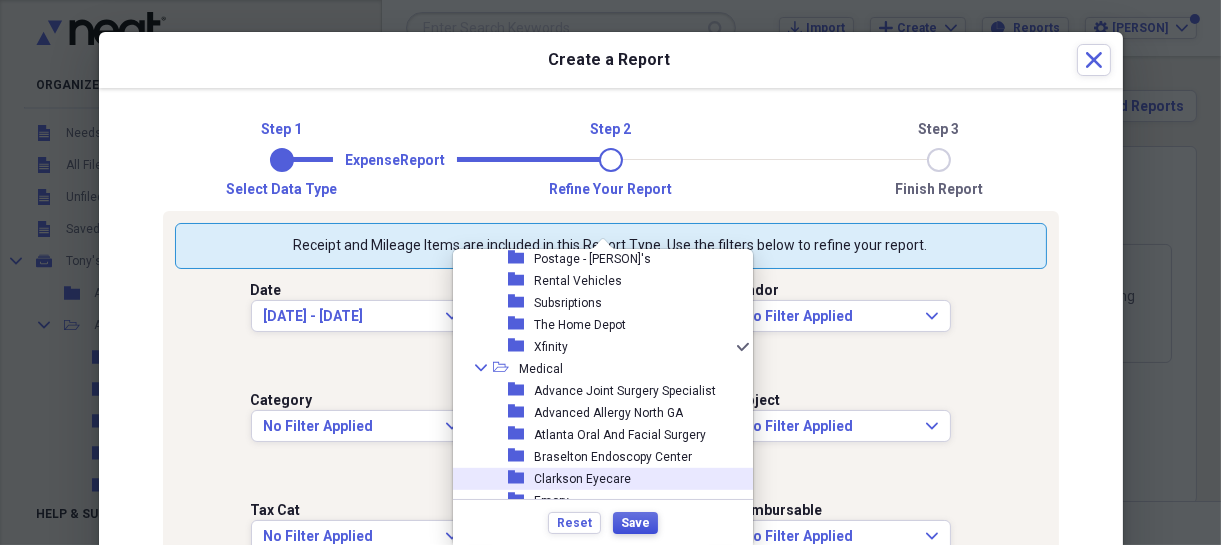 click on "Save" at bounding box center (635, 523) 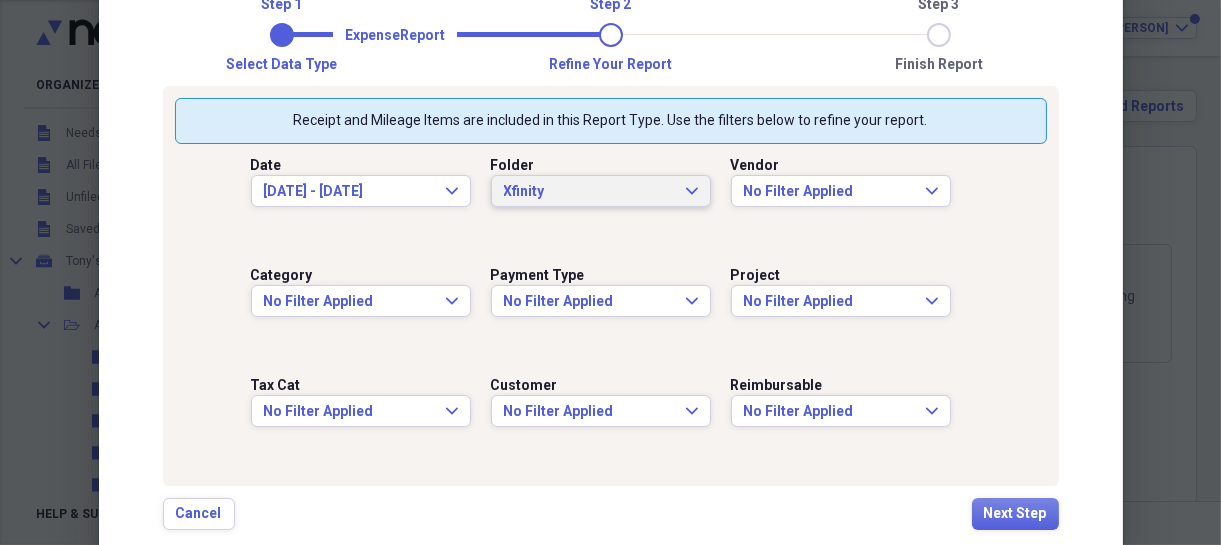 scroll, scrollTop: 132, scrollLeft: 0, axis: vertical 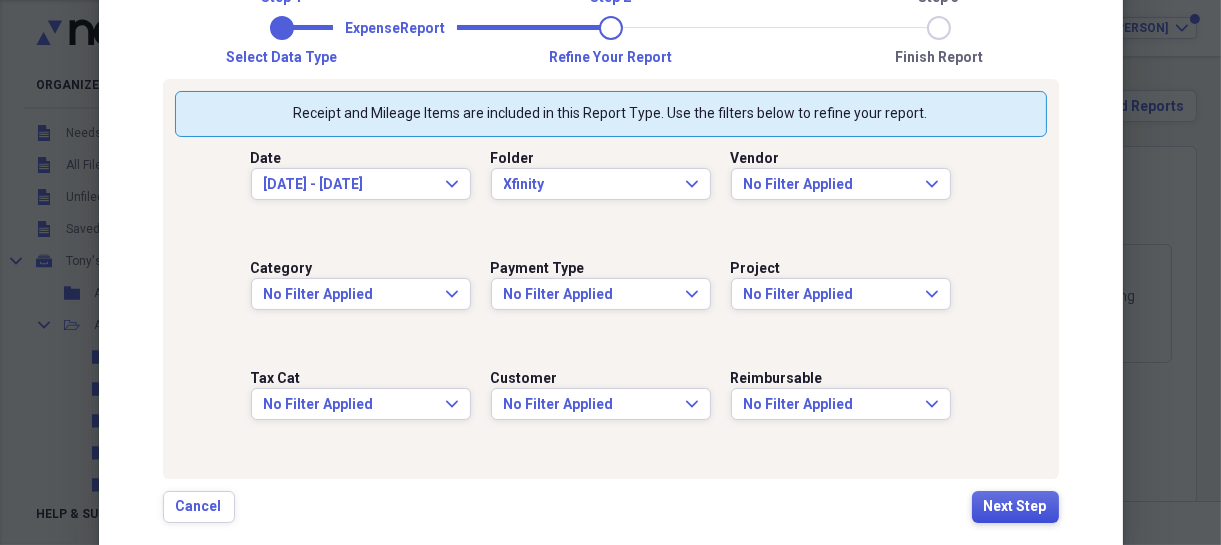 click on "Next Step" at bounding box center (1015, 507) 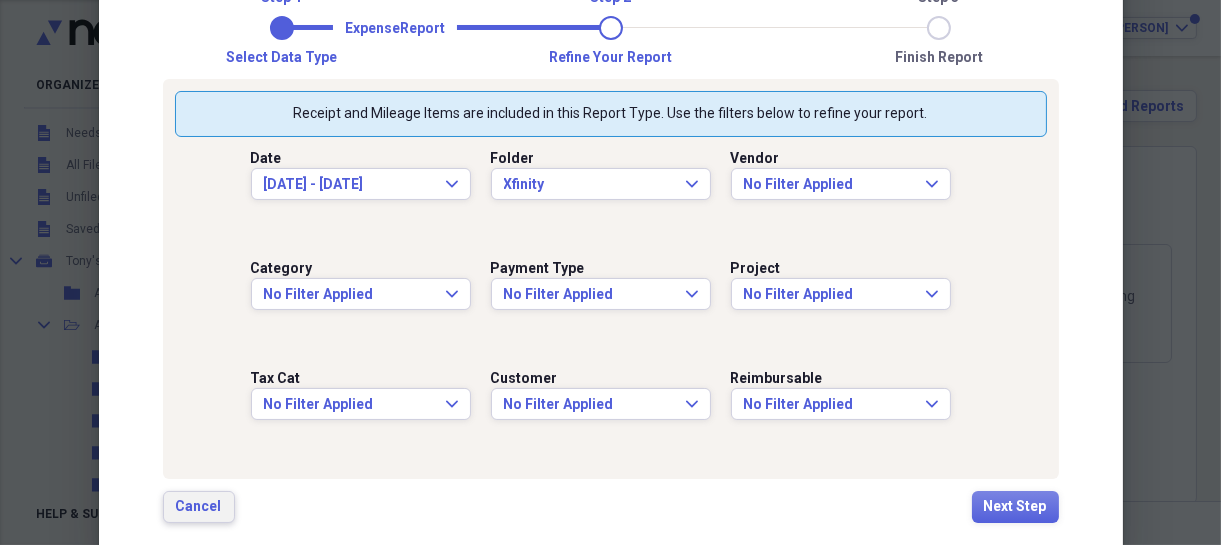 click on "Cancel" at bounding box center [199, 507] 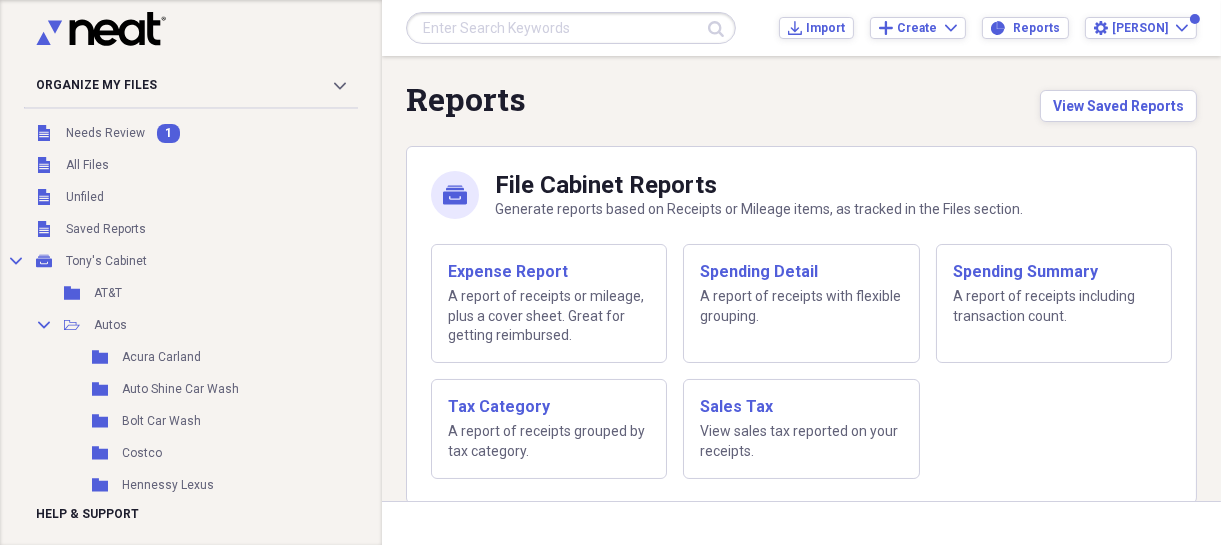 scroll, scrollTop: 0, scrollLeft: 0, axis: both 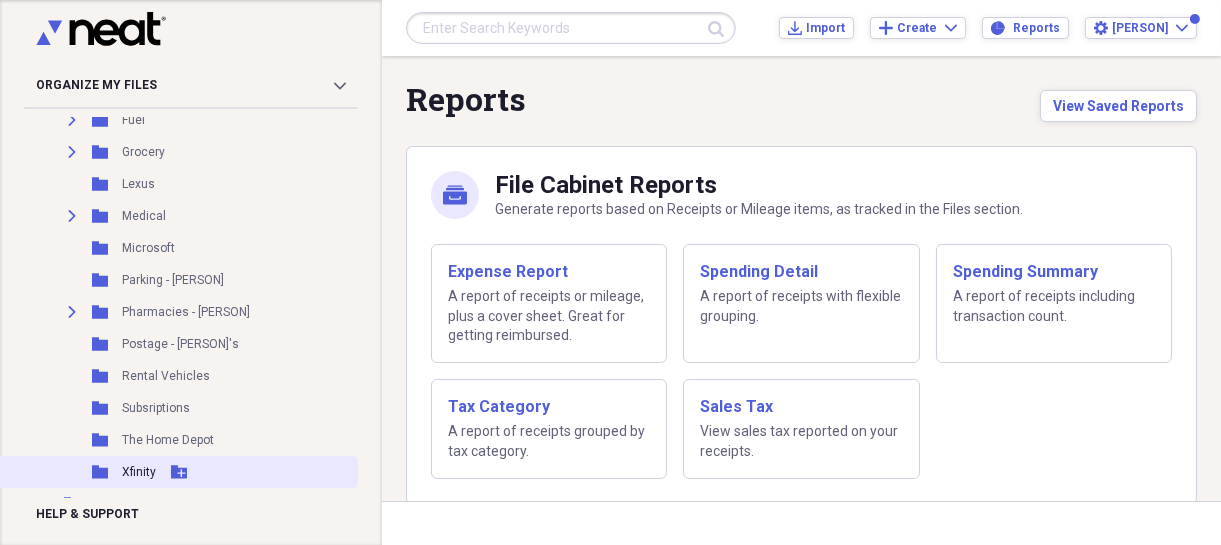 click on "Xfinity" at bounding box center [139, 472] 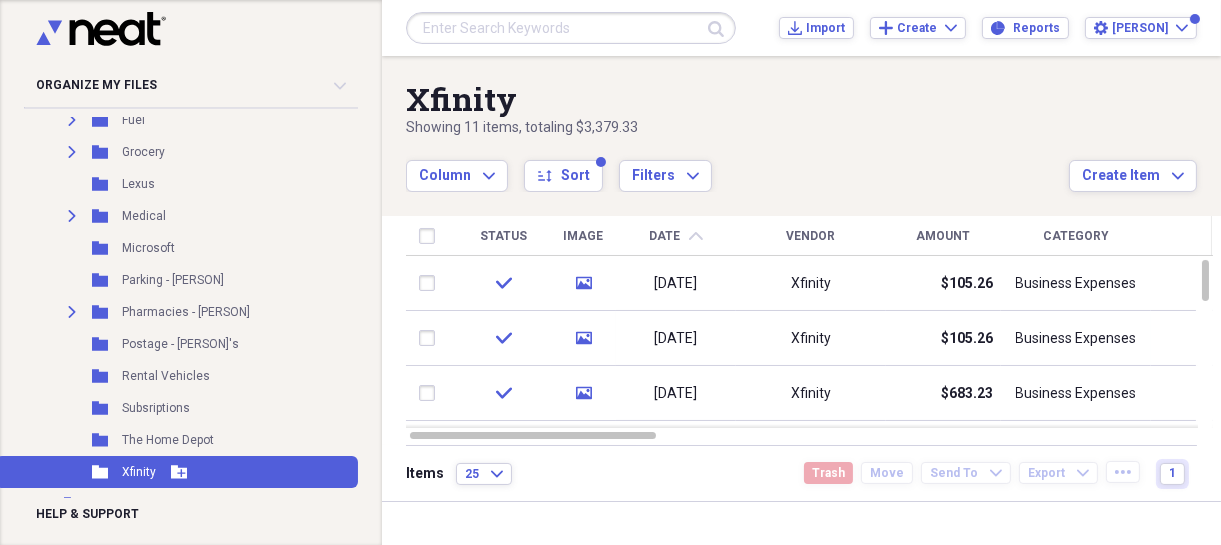 click on "Xfinity" at bounding box center [139, 472] 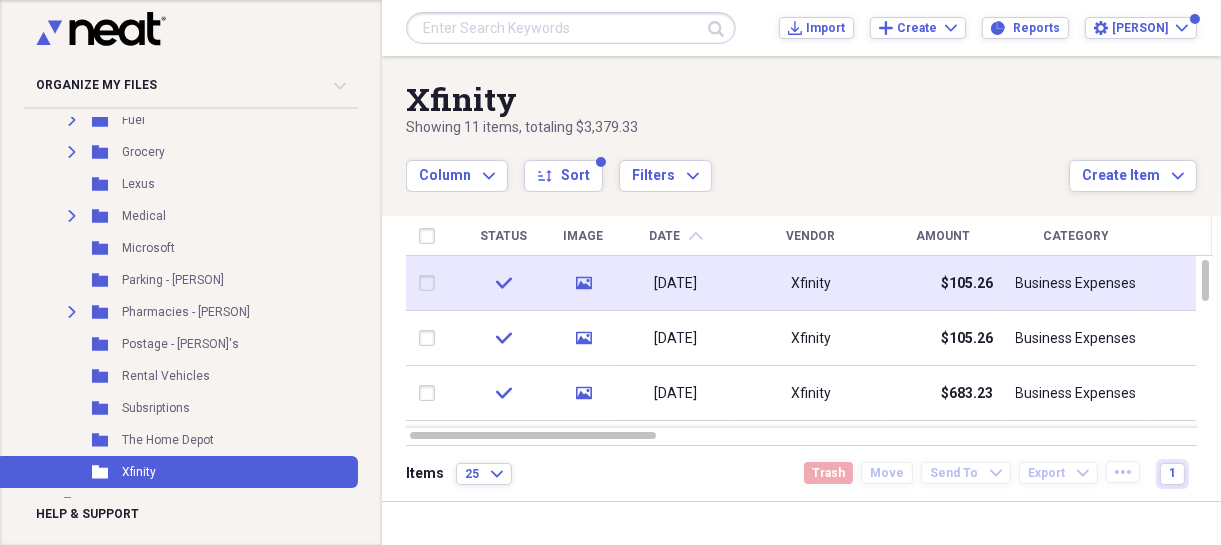 click at bounding box center (431, 283) 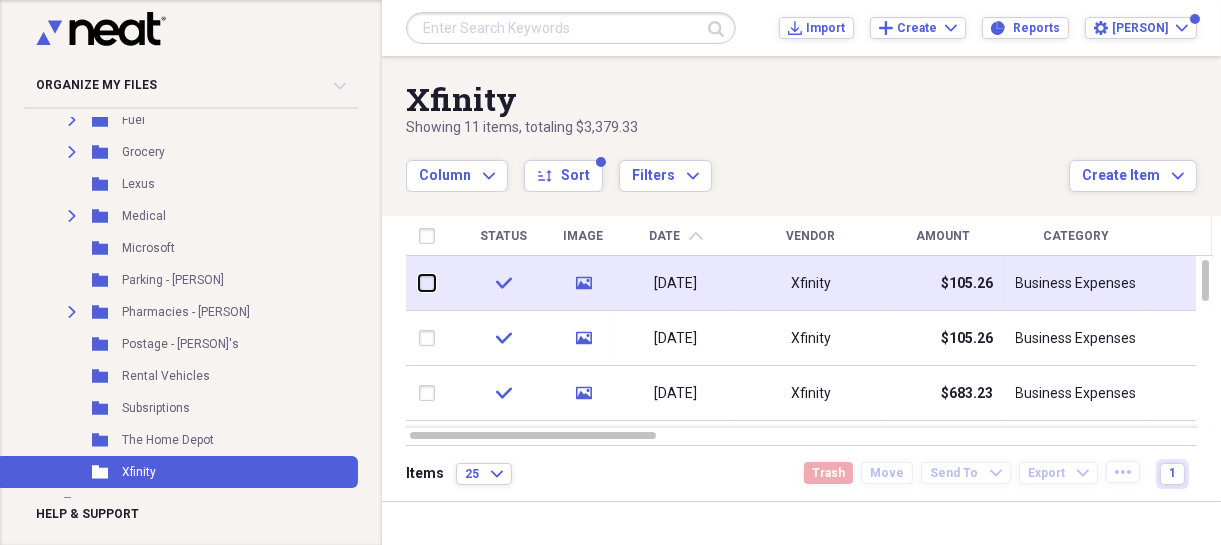 click at bounding box center [419, 283] 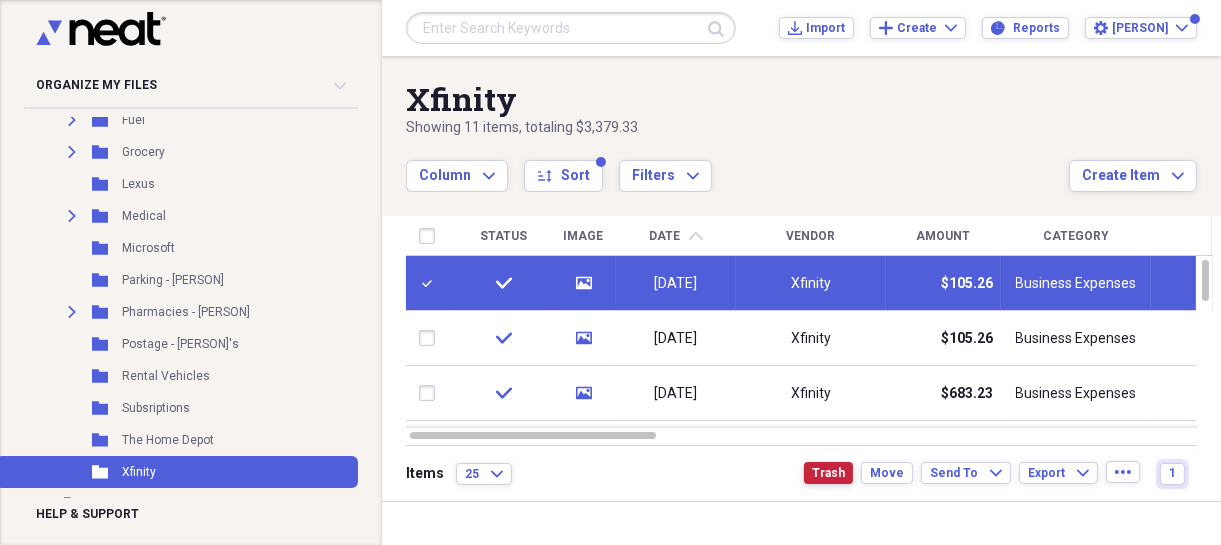 click on "Trash" at bounding box center (828, 473) 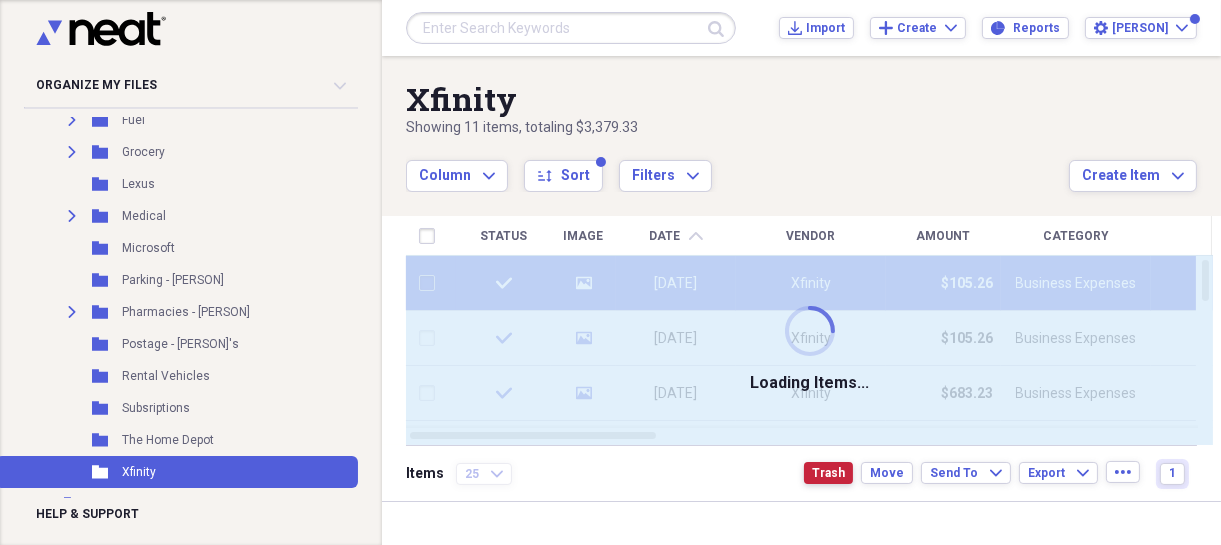 checkbox on "false" 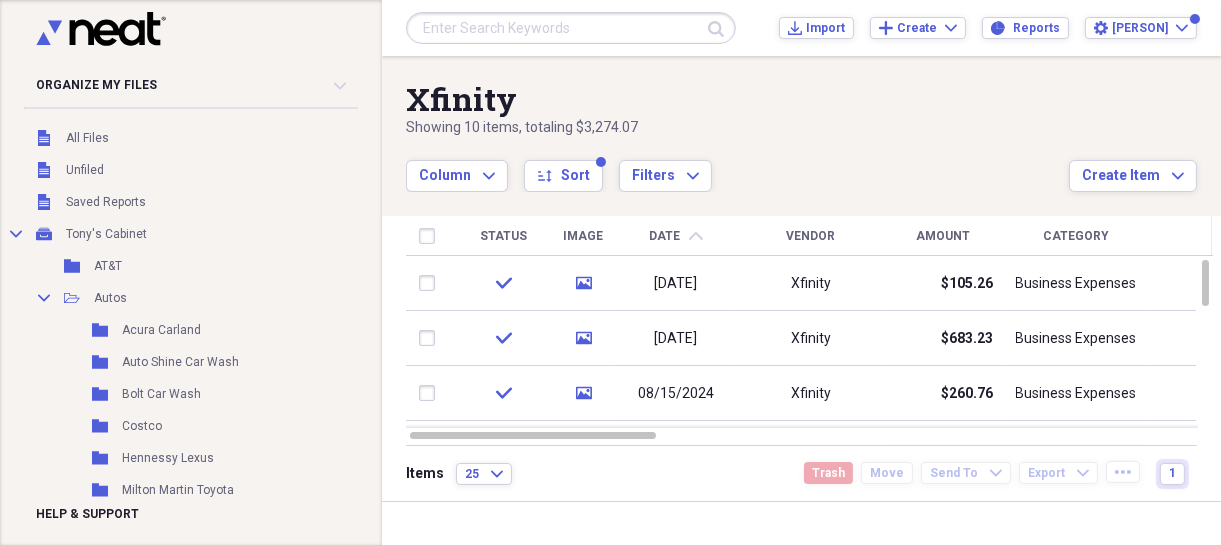 scroll, scrollTop: 0, scrollLeft: 0, axis: both 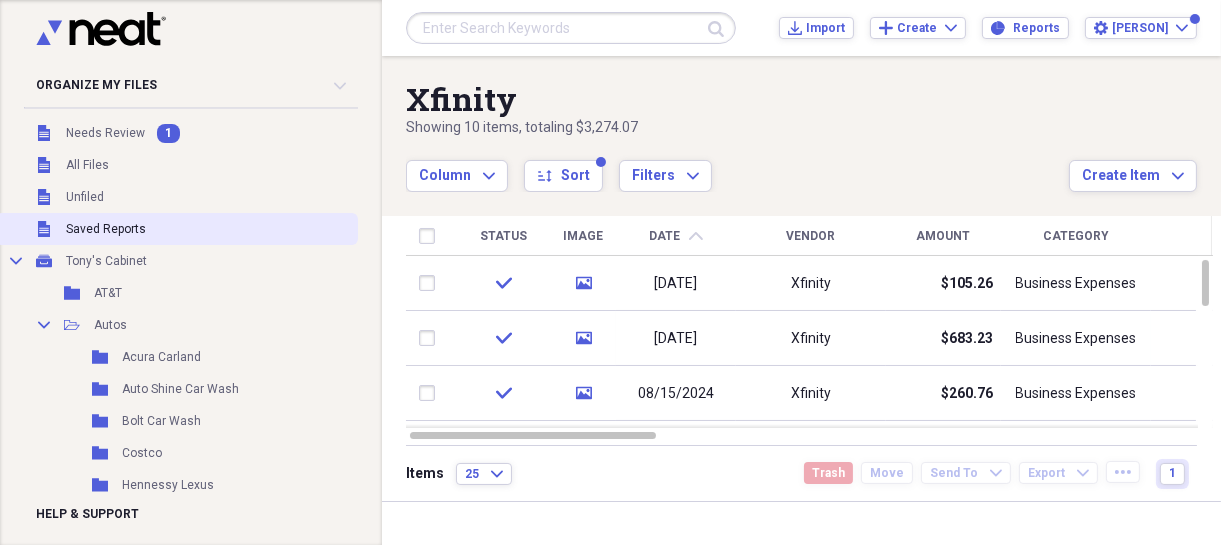 click on "Saved Reports" at bounding box center (106, 229) 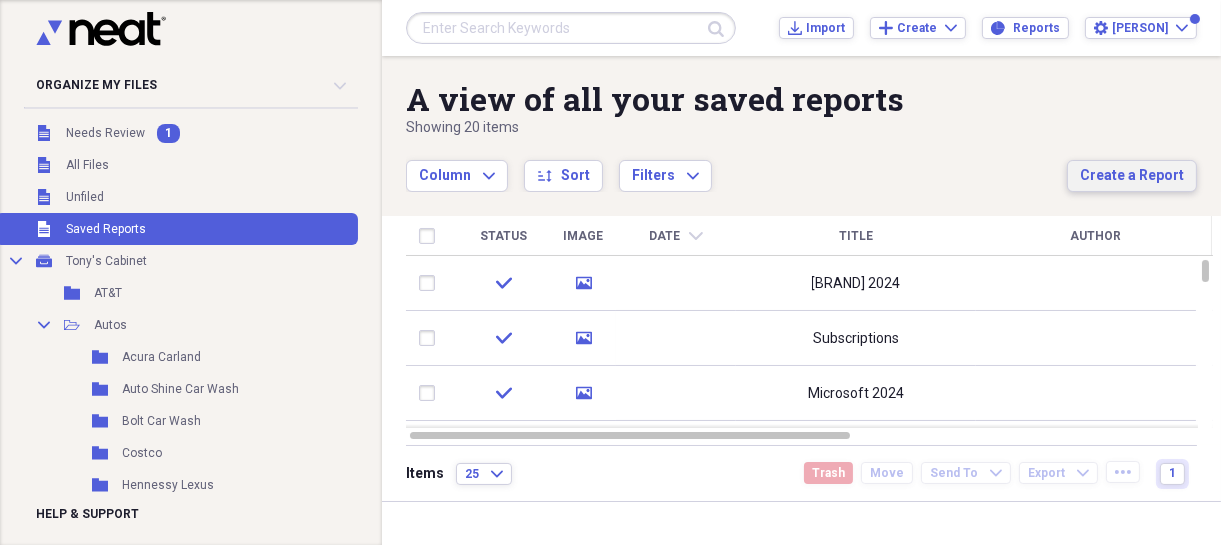 click on "Create a Report" at bounding box center (1132, 176) 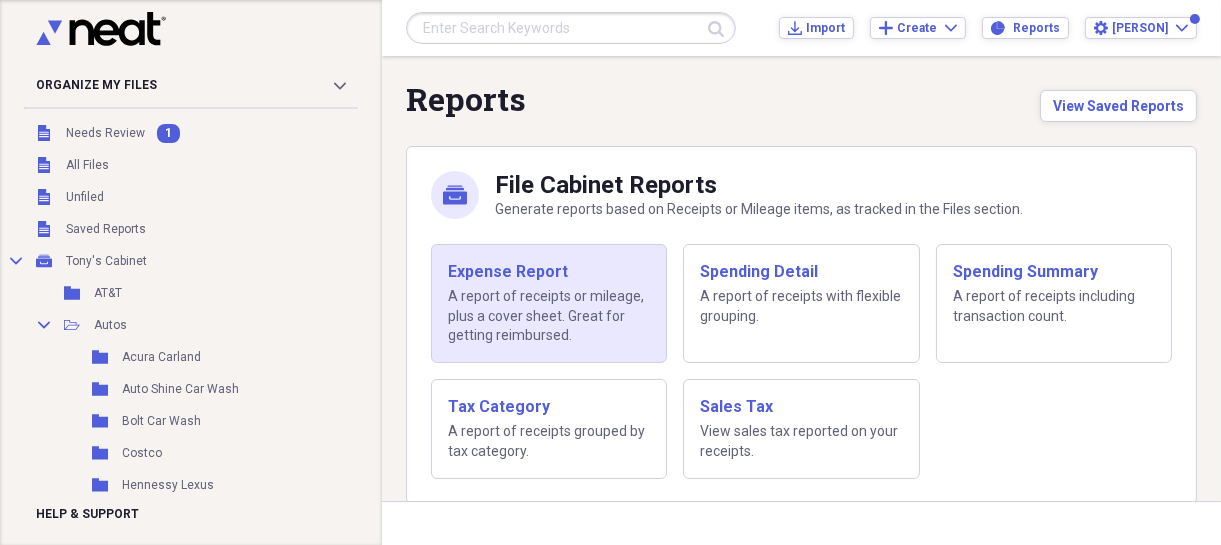 click on "Expense Report" at bounding box center [549, 272] 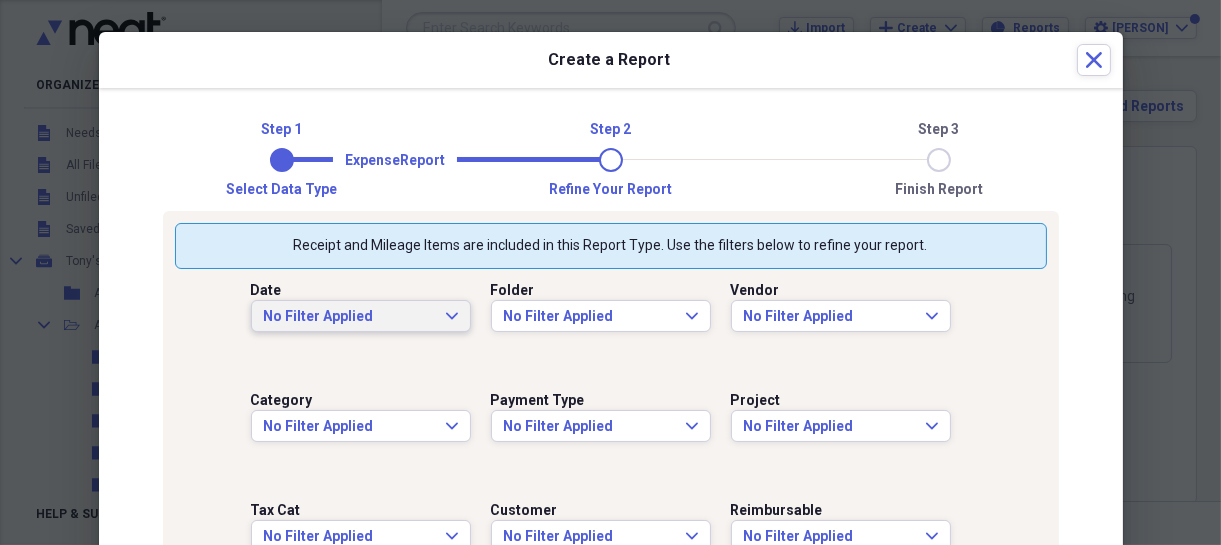 click on "No Filter Applied Expand" at bounding box center (361, 317) 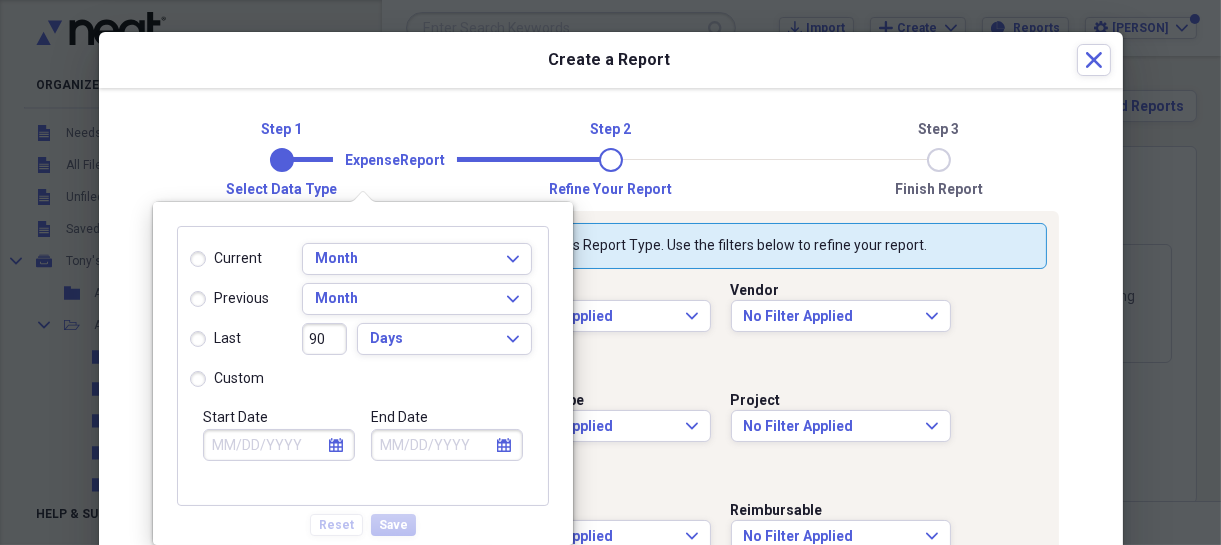 click on "custom" at bounding box center [227, 379] 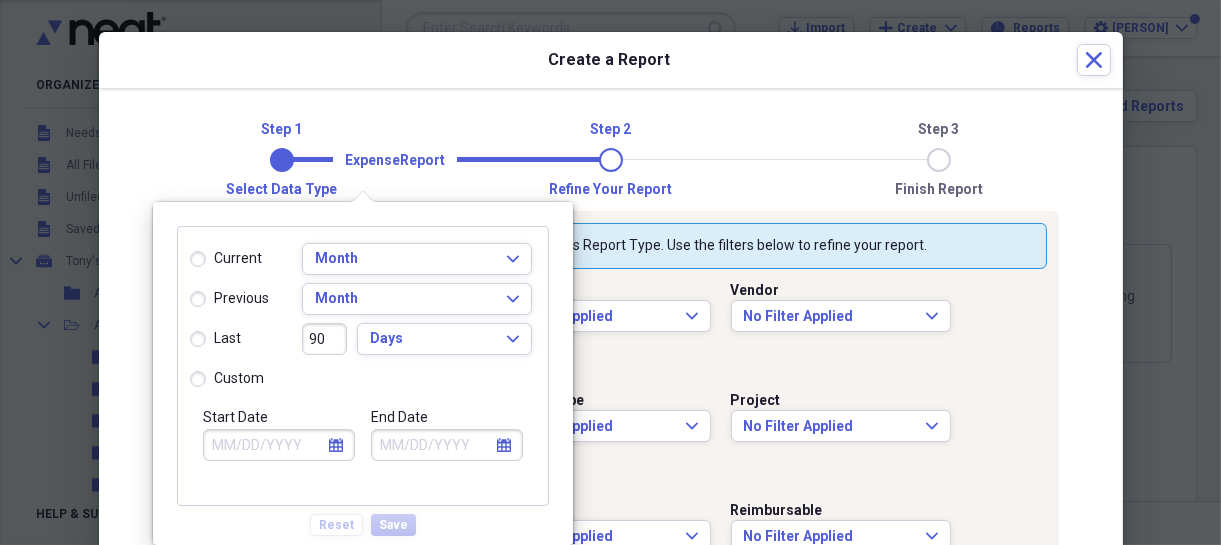 click on "custom" at bounding box center (190, 378) 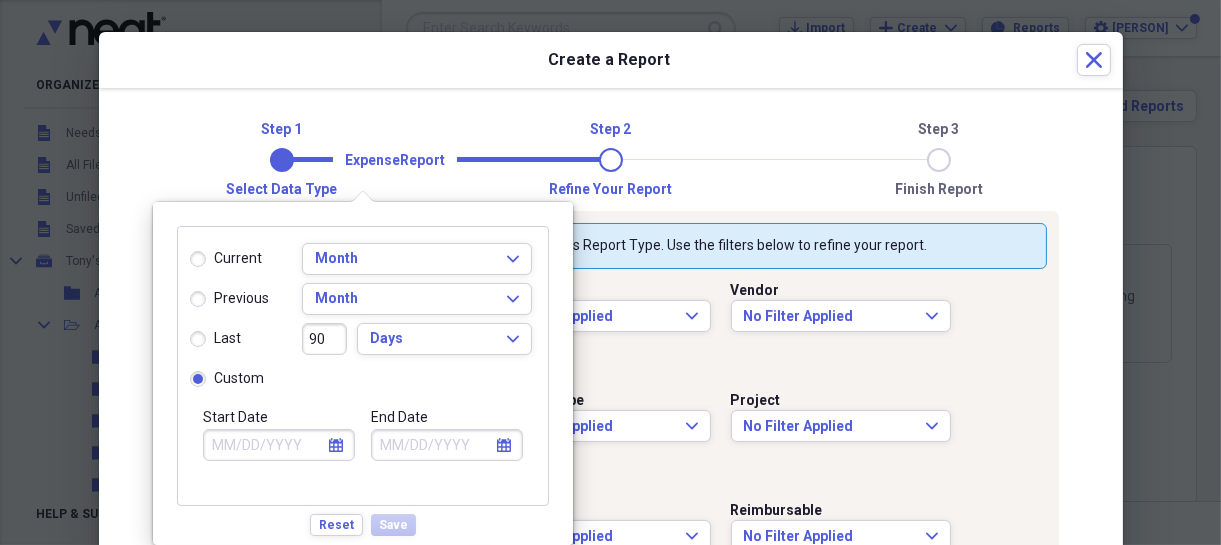 select on "7" 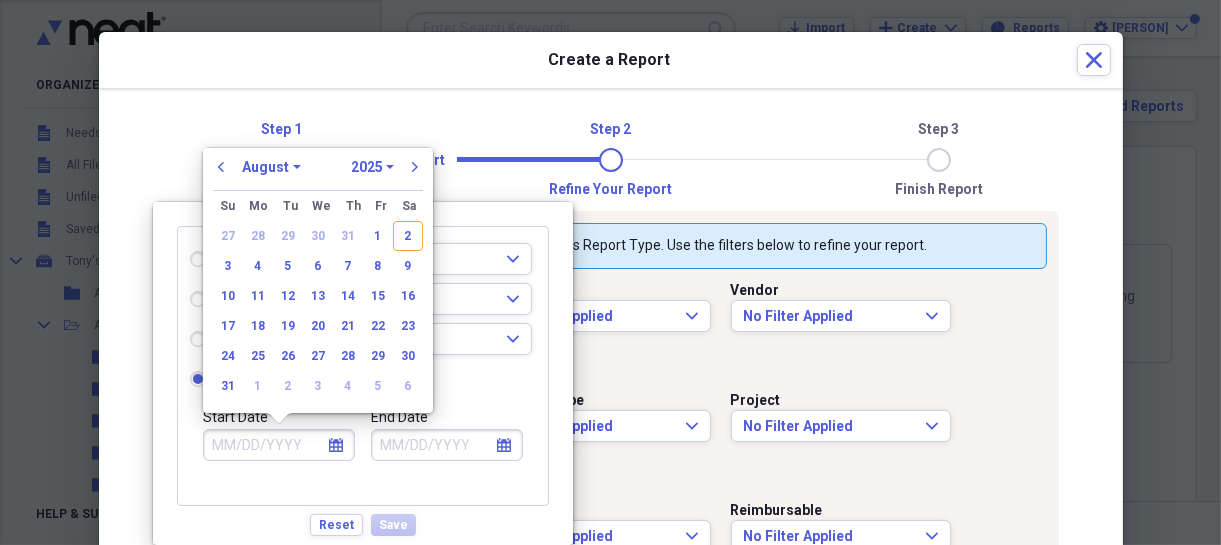 click on "Start Date" at bounding box center [279, 445] 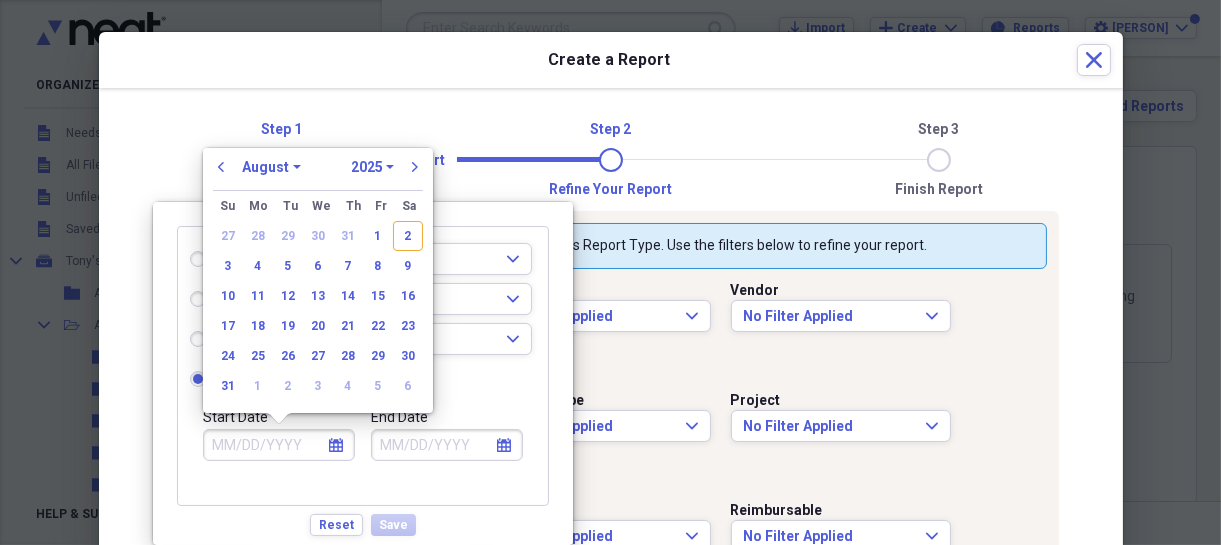 click on "January February March April May June July August September October November December" at bounding box center (271, 167) 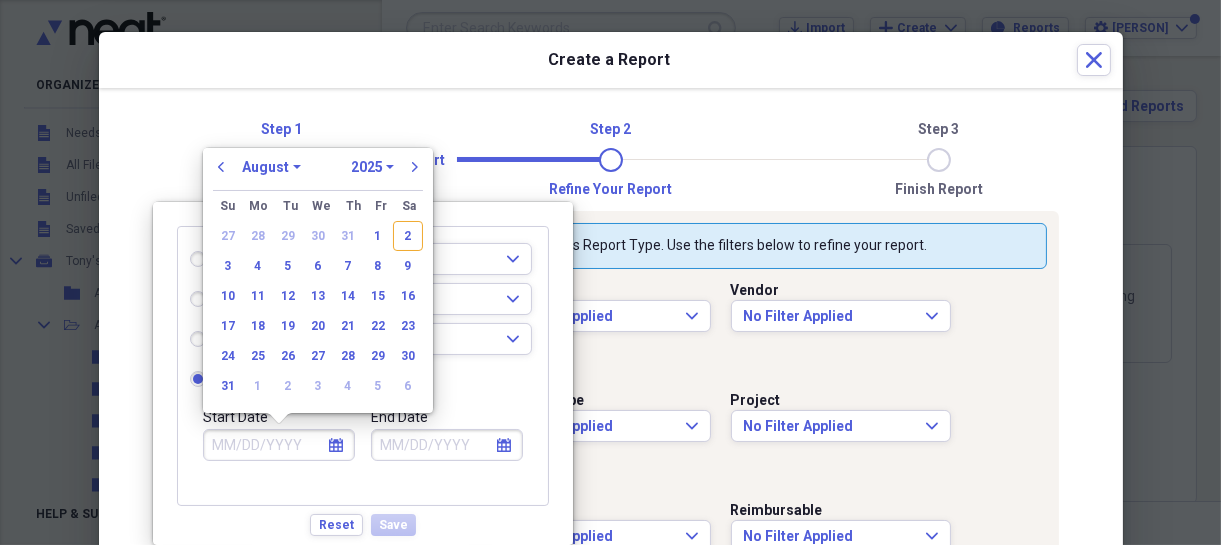 select on "0" 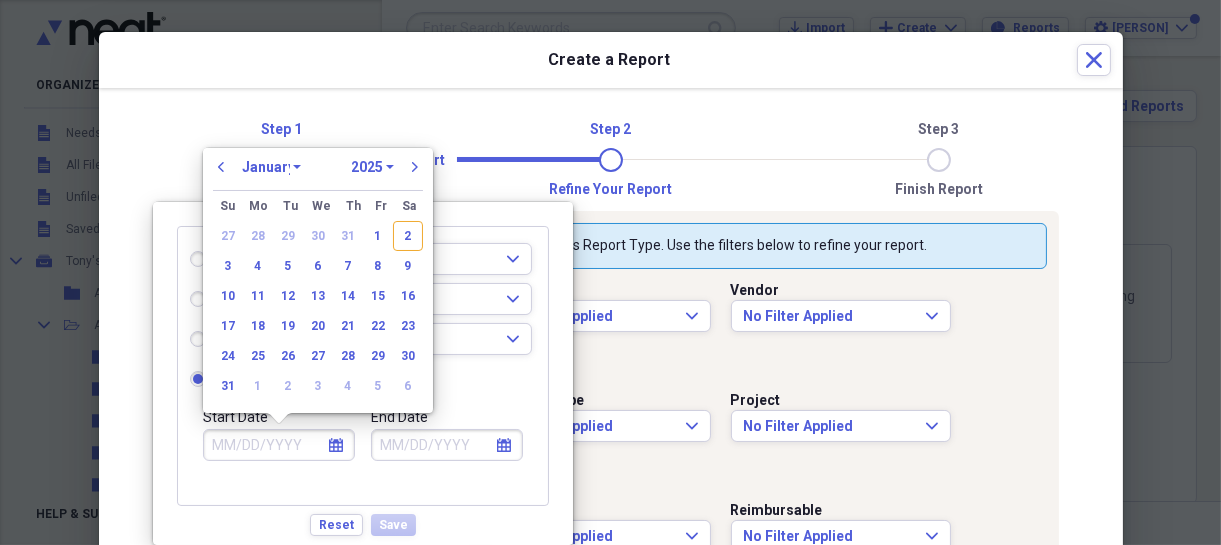 click on "January February March April May June July August September October November December" at bounding box center [271, 167] 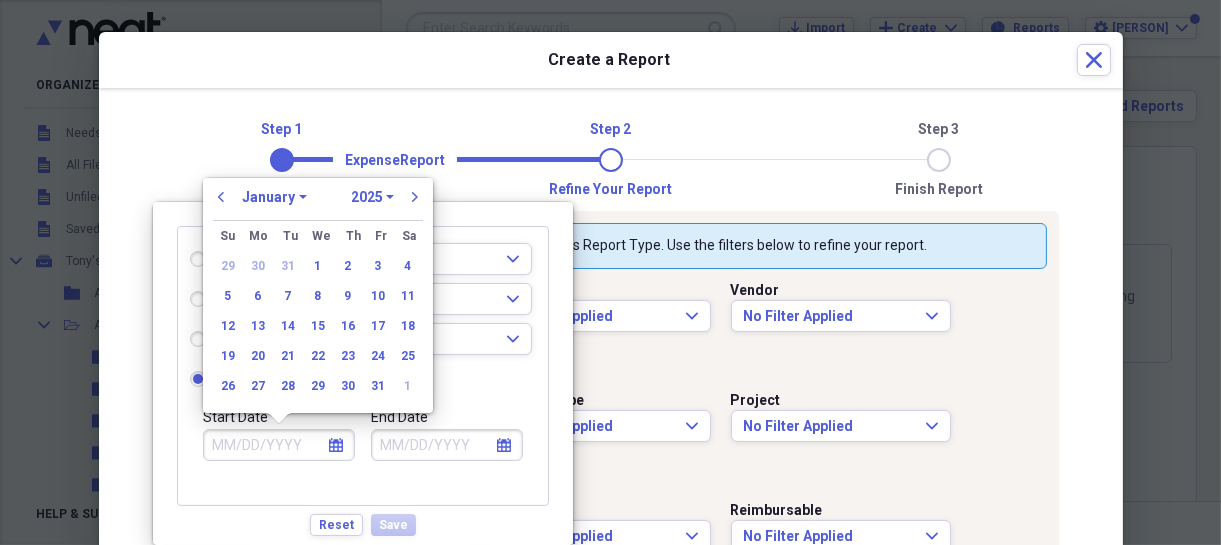 click on "1970 1971 1972 1973 1974 1975 1976 1977 1978 1979 1980 1981 1982 1983 1984 1985 1986 1987 1988 1989 1990 1991 1992 1993 1994 1995 1996 1997 1998 1999 2000 2001 2002 2003 2004 2005 2006 2007 2008 2009 2010 2011 2012 2013 2014 2015 2016 2017 2018 2019 2020 2021 2022 2023 2024 2025 2026 2027 2028 2029 2030 2031 2032 2033 2034 2035" at bounding box center [372, 197] 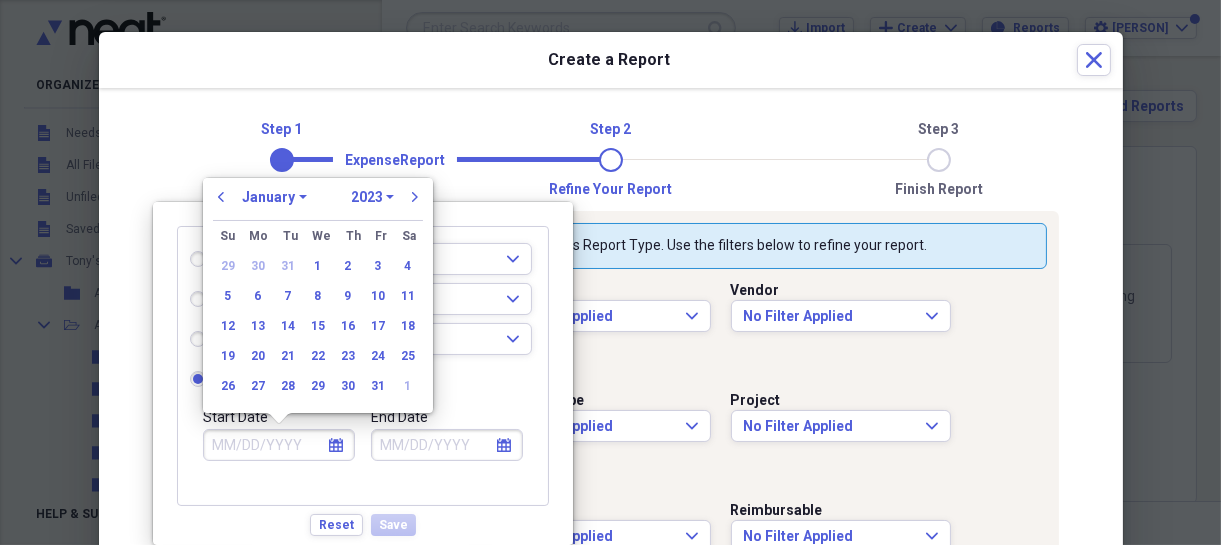 click on "1970 1971 1972 1973 1974 1975 1976 1977 1978 1979 1980 1981 1982 1983 1984 1985 1986 1987 1988 1989 1990 1991 1992 1993 1994 1995 1996 1997 1998 1999 2000 2001 2002 2003 2004 2005 2006 2007 2008 2009 2010 2011 2012 2013 2014 2015 2016 2017 2018 2019 2020 2021 2022 2023 2024 2025 2026 2027 2028 2029 2030 2031 2032 2033 2034 2035" at bounding box center (372, 197) 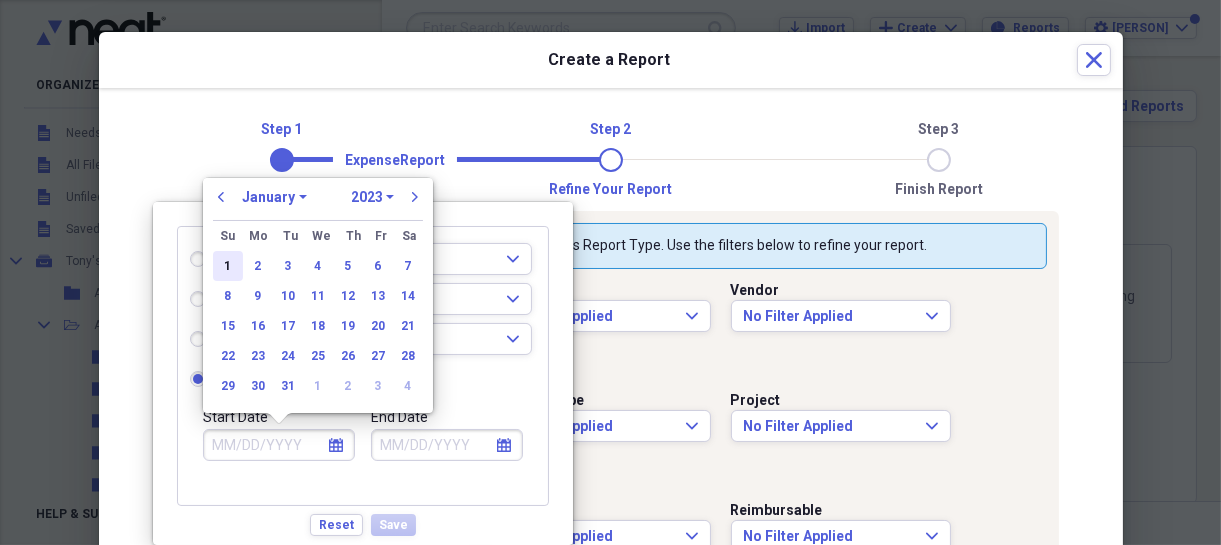 click on "1" at bounding box center (228, 266) 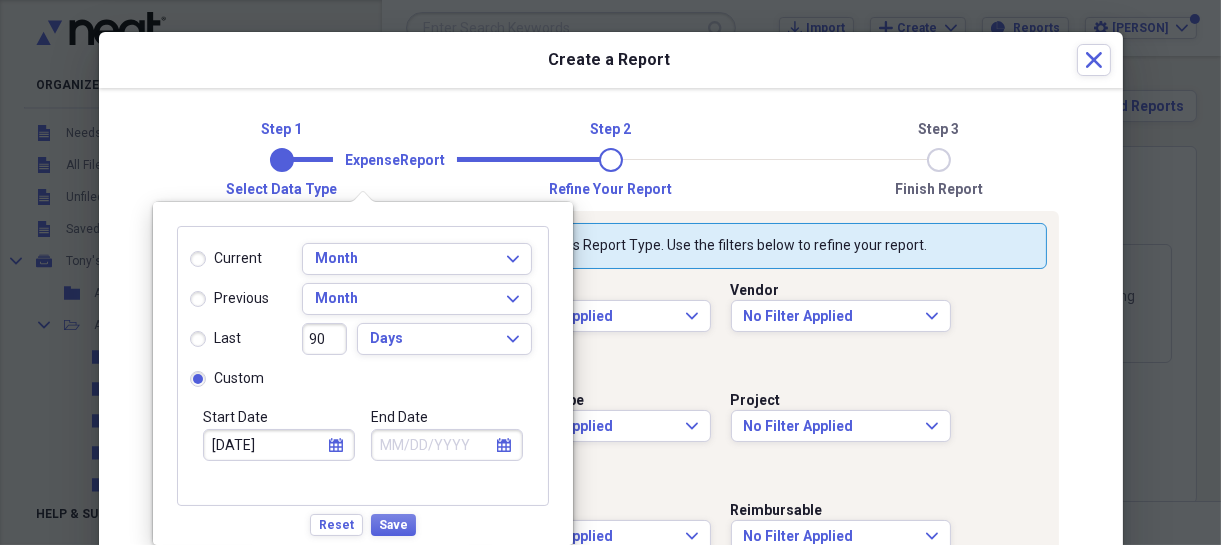 click 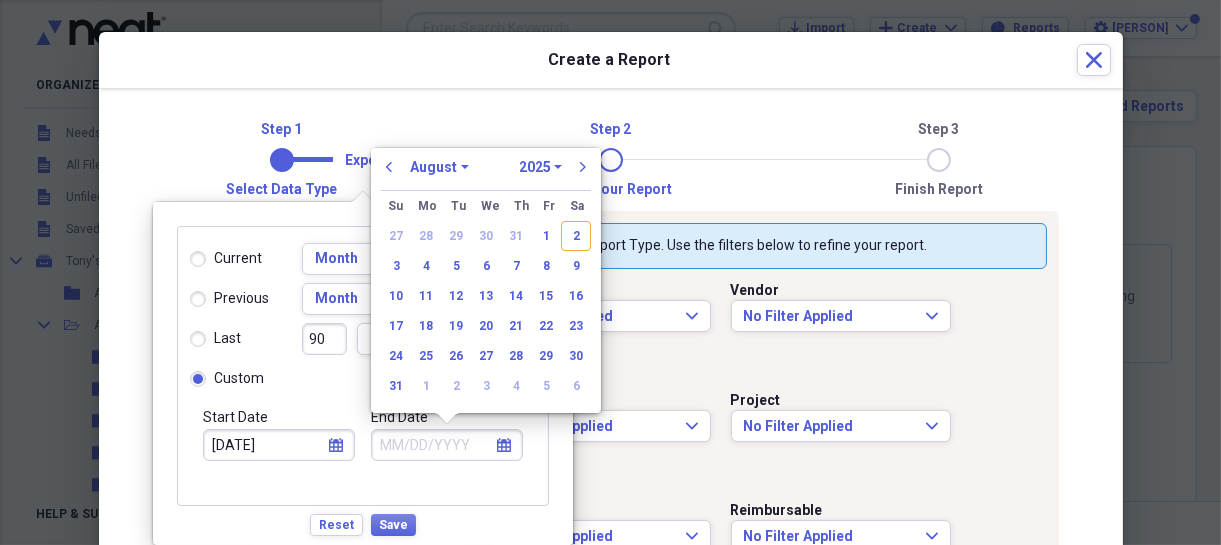 click on "January February March April May June July August September October November December" at bounding box center (439, 167) 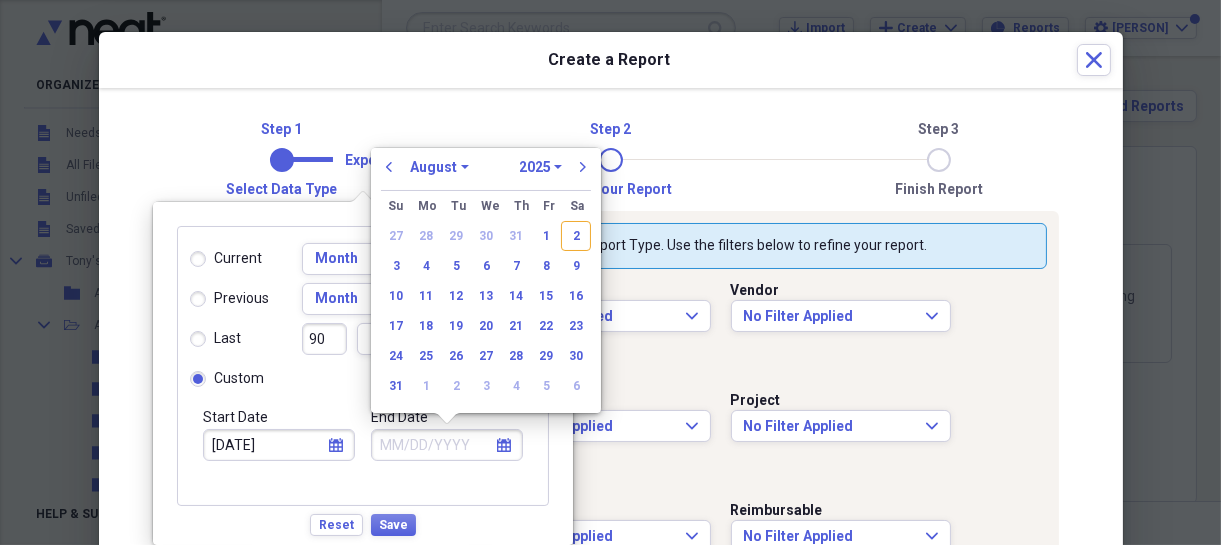 select on "11" 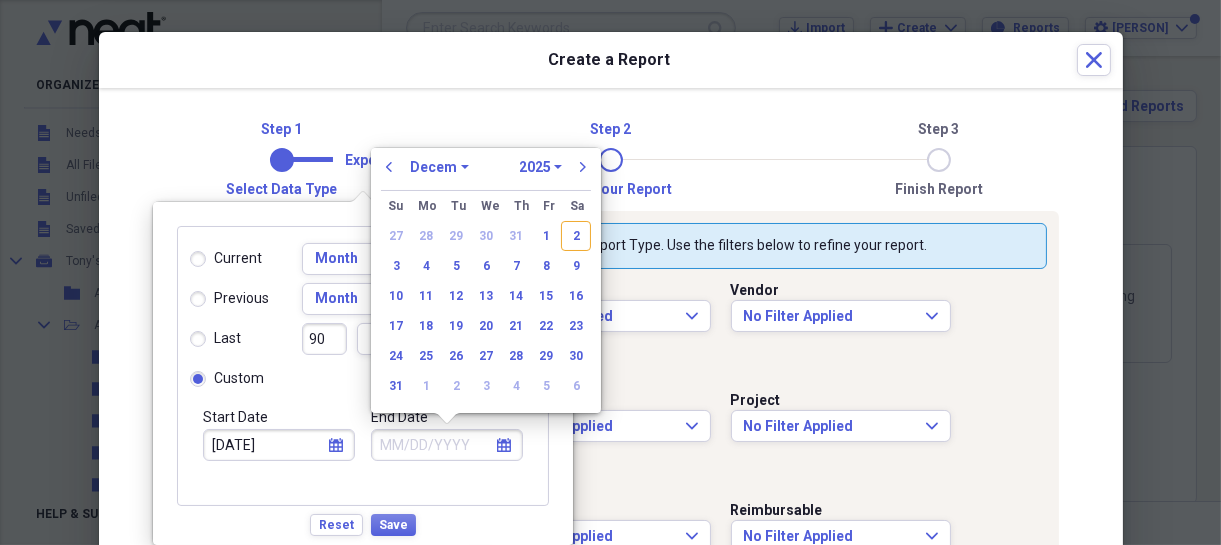 click on "January February March April May June July August September October November December" at bounding box center [439, 167] 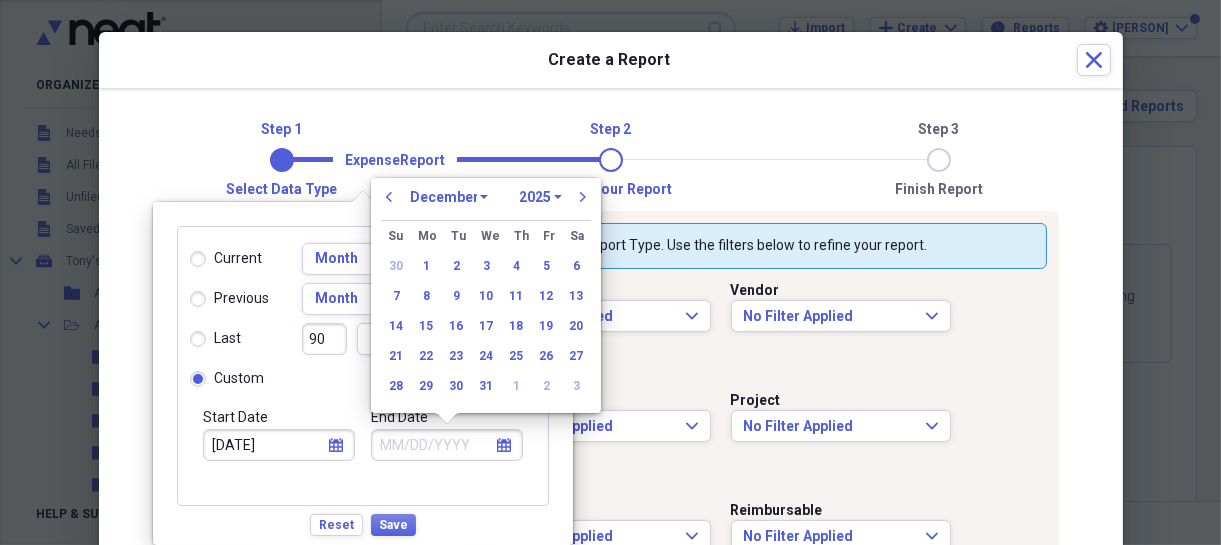 click on "1970 1971 1972 1973 1974 1975 1976 1977 1978 1979 1980 1981 1982 1983 1984 1985 1986 1987 1988 1989 1990 1991 1992 1993 1994 1995 1996 1997 1998 1999 2000 2001 2002 2003 2004 2005 2006 2007 2008 2009 2010 2011 2012 2013 2014 2015 2016 2017 2018 2019 2020 2021 2022 2023 2024 2025 2026 2027 2028 2029 2030 2031 2032 2033 2034 2035" at bounding box center [540, 197] 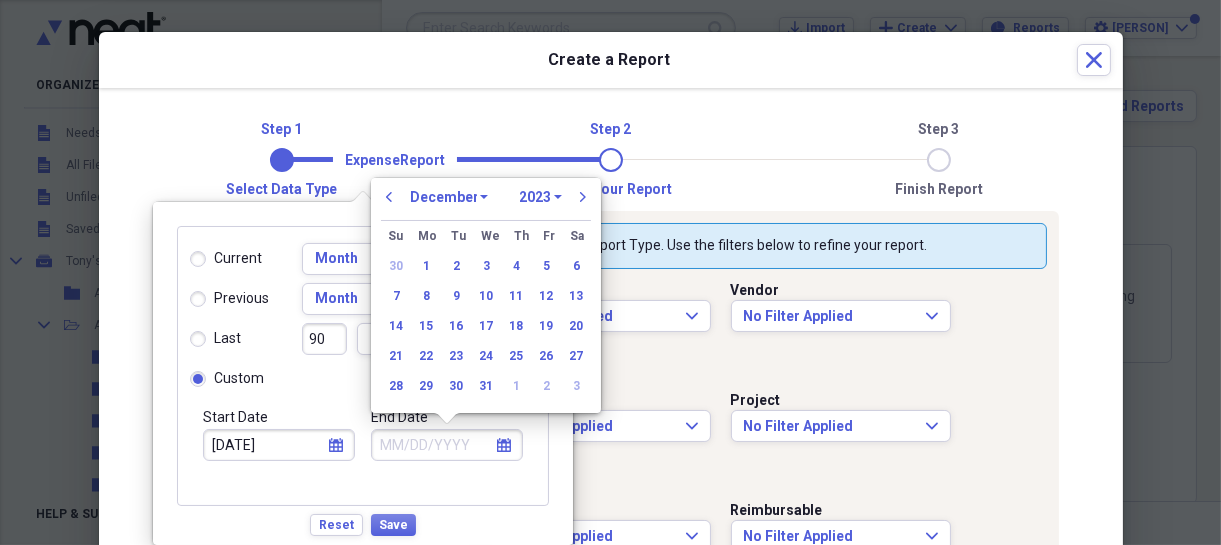 click on "1970 1971 1972 1973 1974 1975 1976 1977 1978 1979 1980 1981 1982 1983 1984 1985 1986 1987 1988 1989 1990 1991 1992 1993 1994 1995 1996 1997 1998 1999 2000 2001 2002 2003 2004 2005 2006 2007 2008 2009 2010 2011 2012 2013 2014 2015 2016 2017 2018 2019 2020 2021 2022 2023 2024 2025 2026 2027 2028 2029 2030 2031 2032 2033 2034 2035" at bounding box center (540, 197) 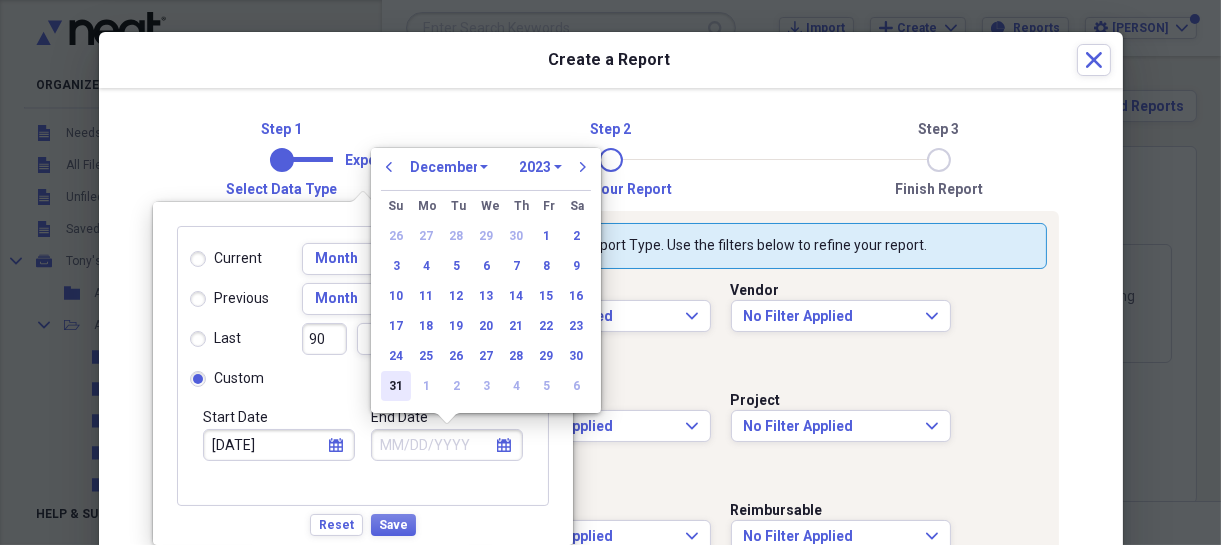 click on "31" at bounding box center (396, 386) 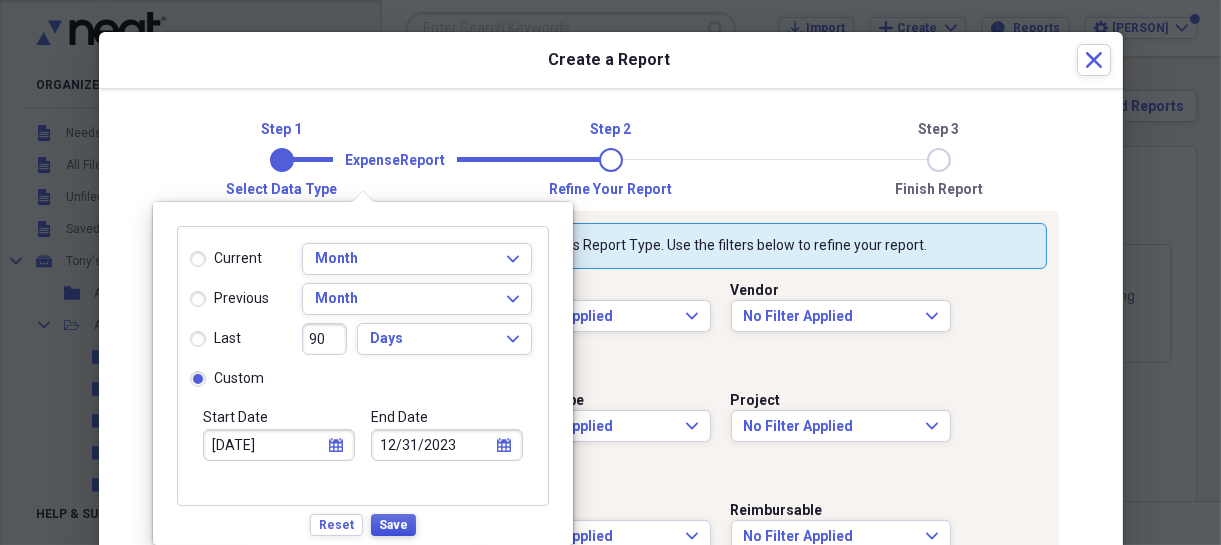 click on "Save" at bounding box center [393, 525] 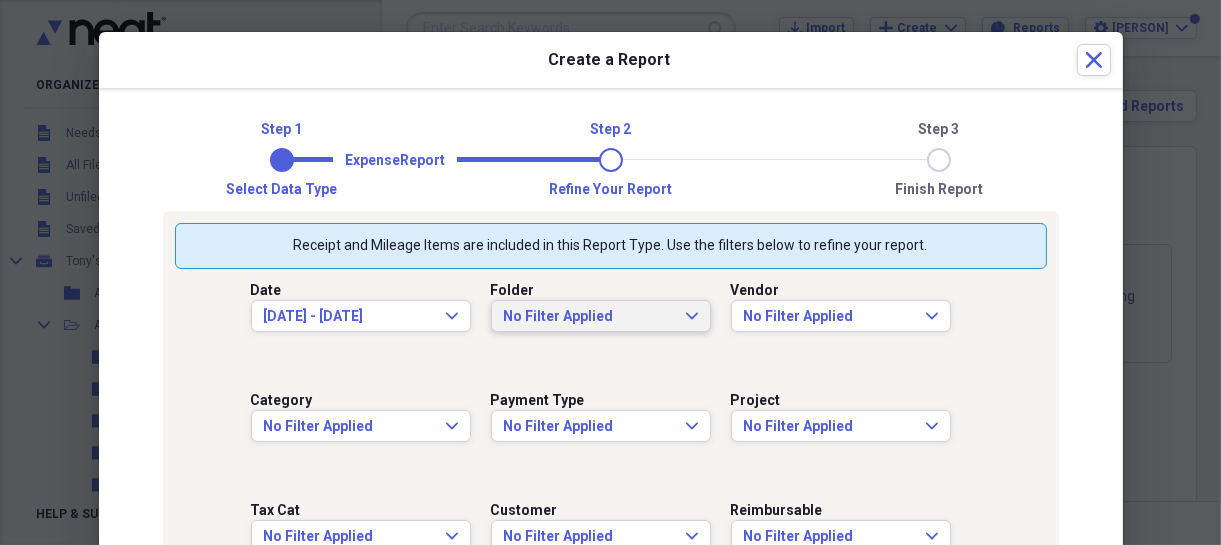 click on "Expand" 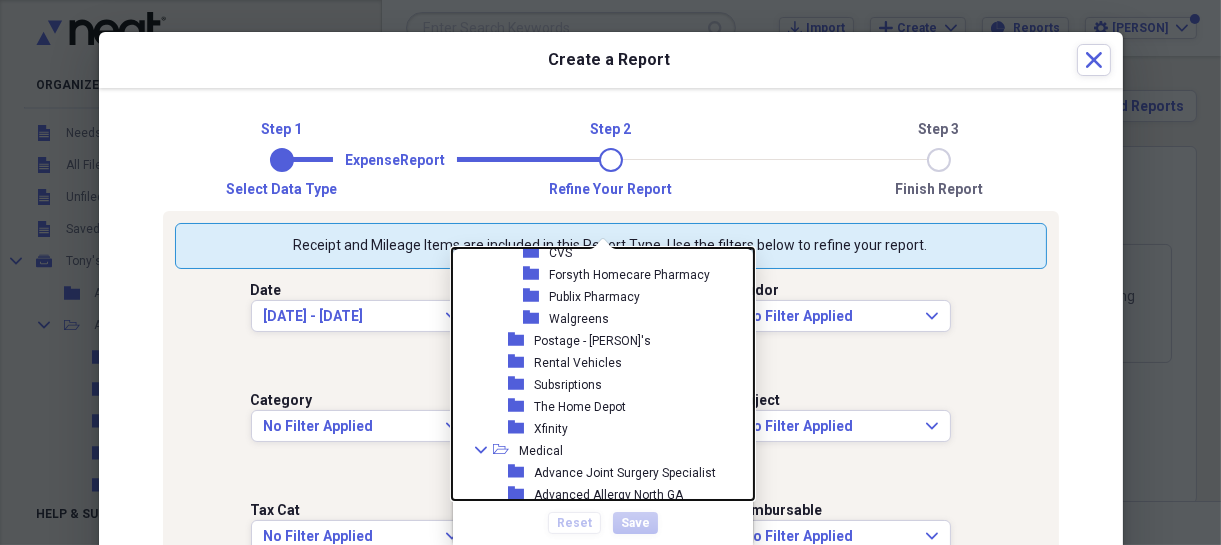 scroll, scrollTop: 1520, scrollLeft: 0, axis: vertical 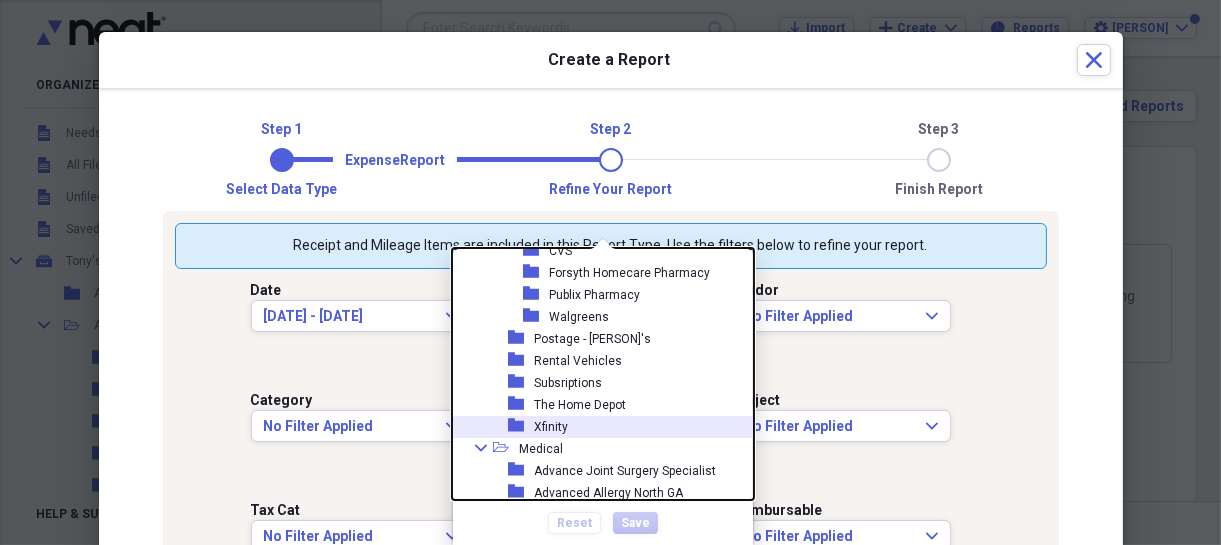 click on "Xfinity" at bounding box center [551, 427] 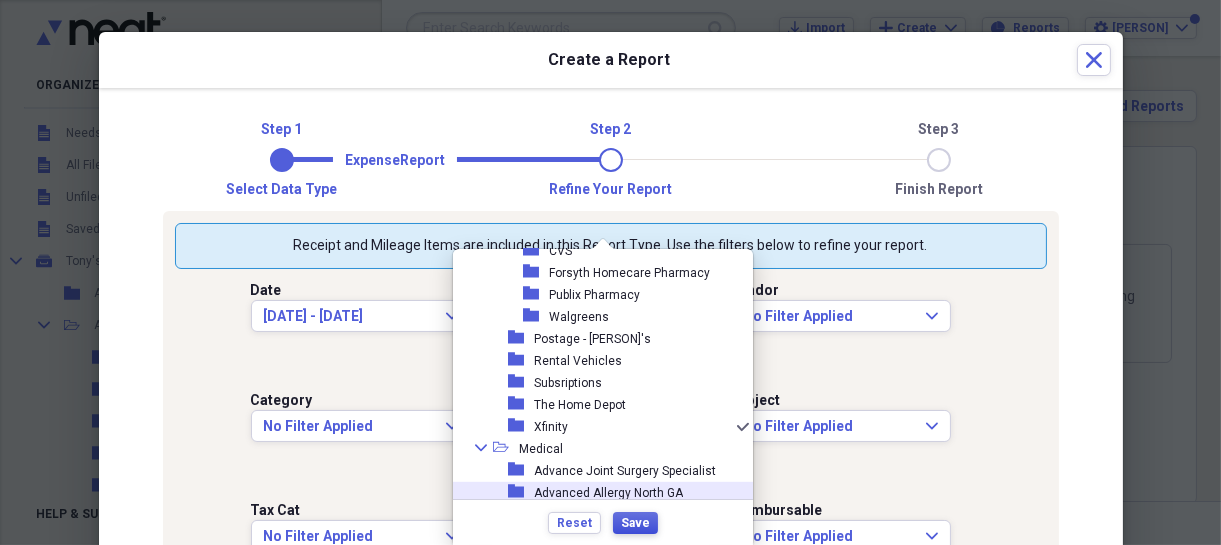click on "Save" at bounding box center (635, 523) 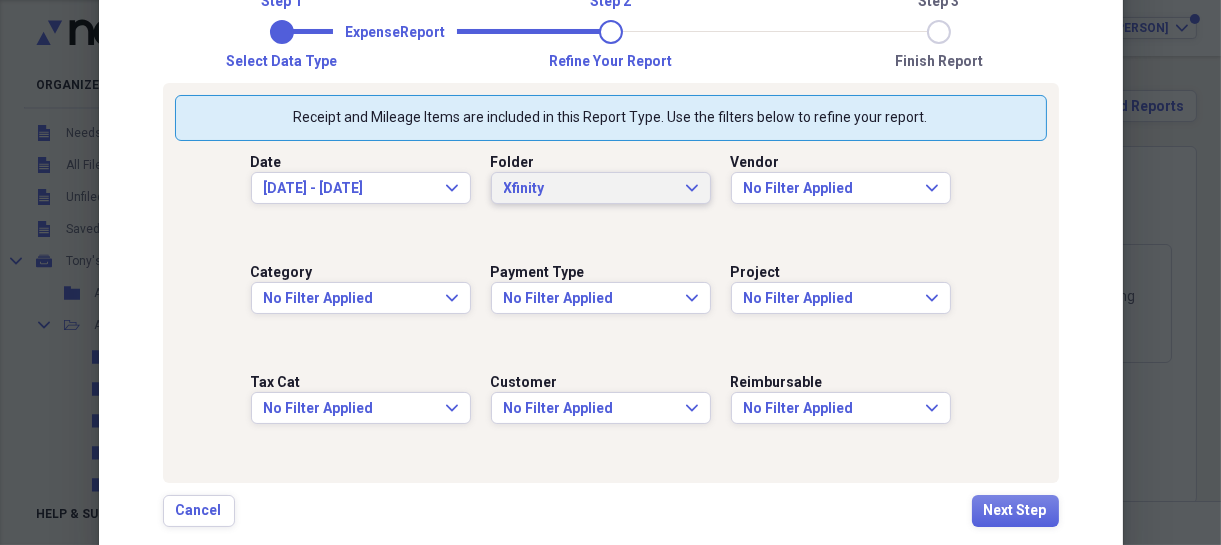 scroll, scrollTop: 132, scrollLeft: 0, axis: vertical 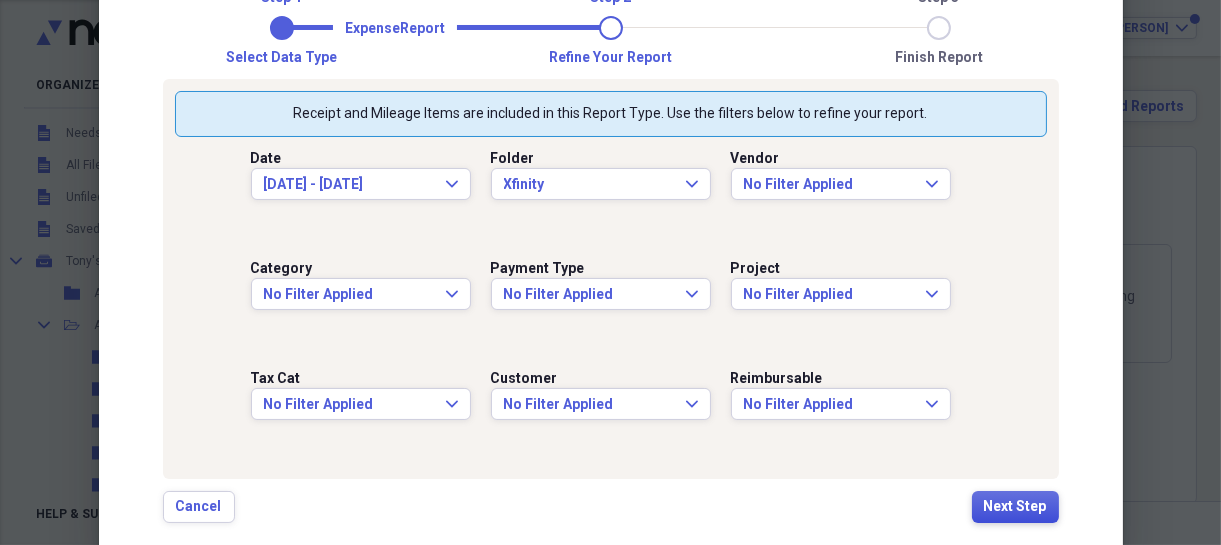 click on "Next Step" at bounding box center [1015, 507] 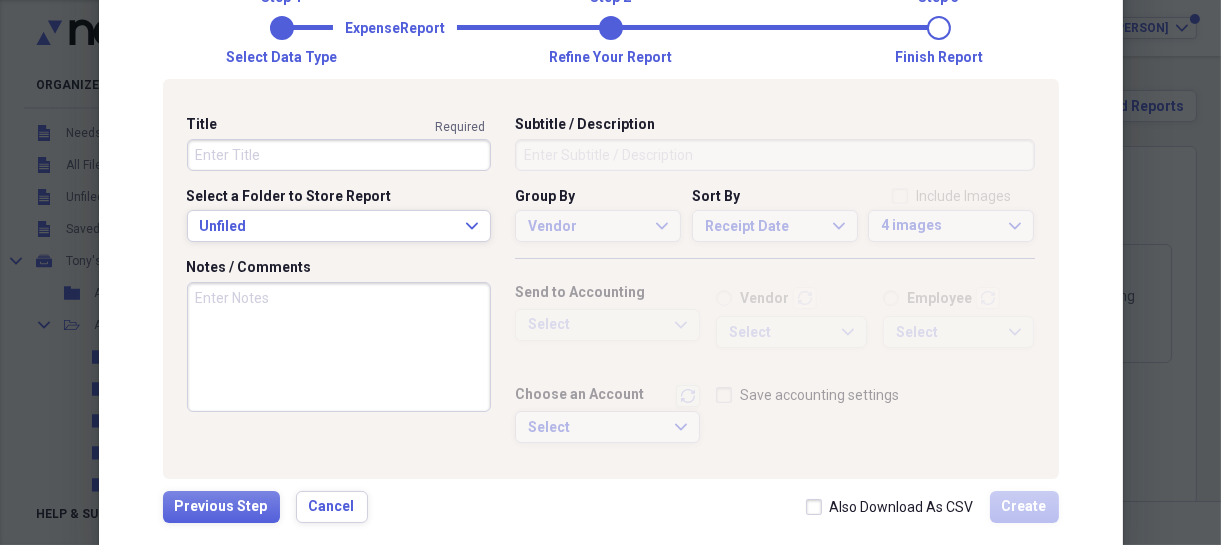 click on "Title" at bounding box center (339, 155) 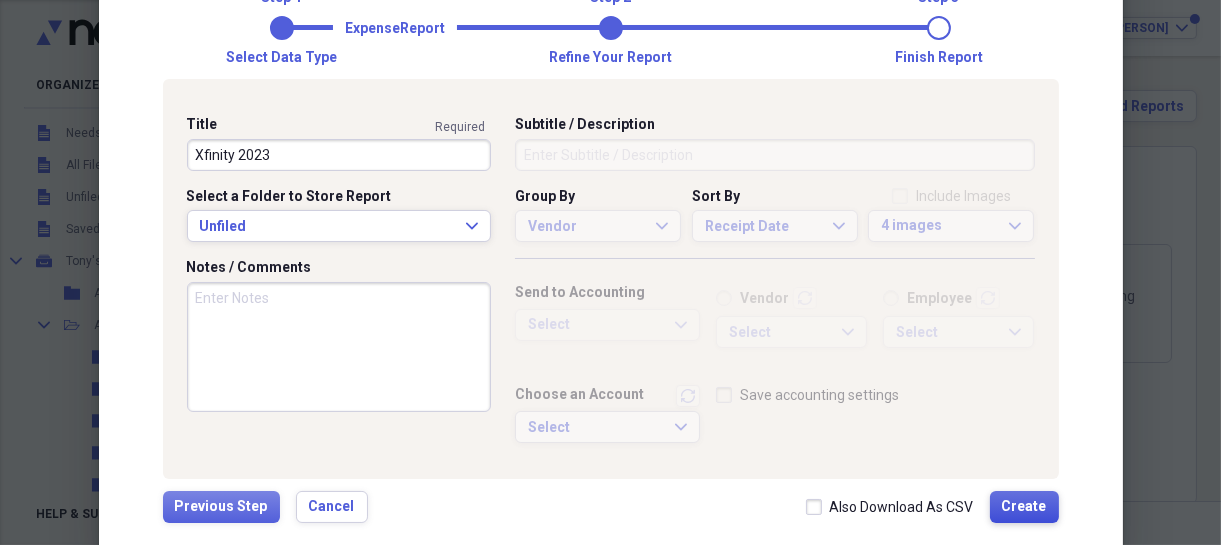 type on "Xfinity 2023" 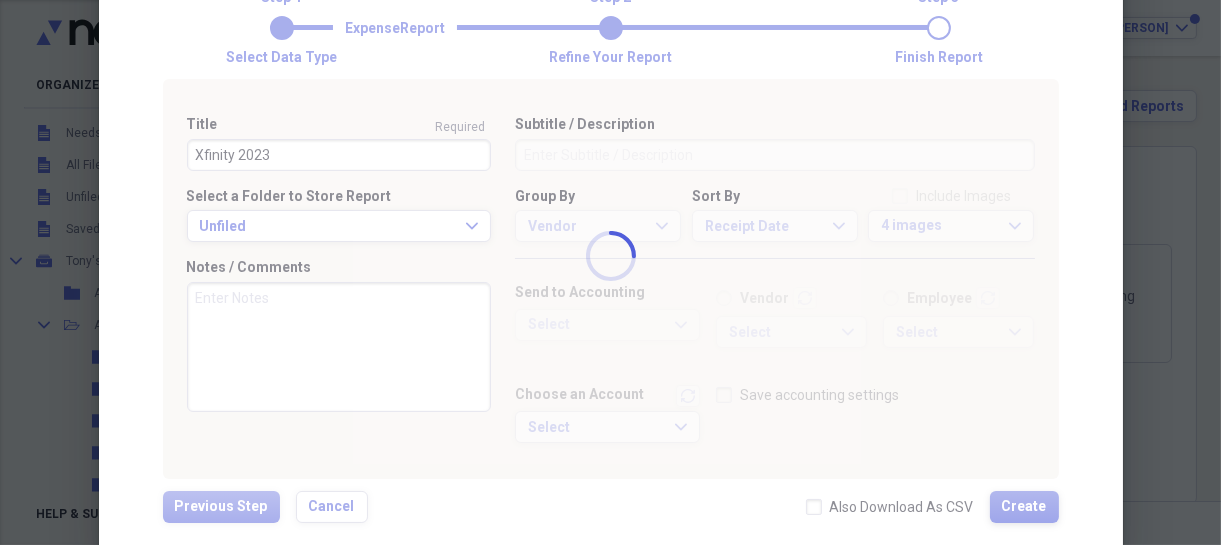 type 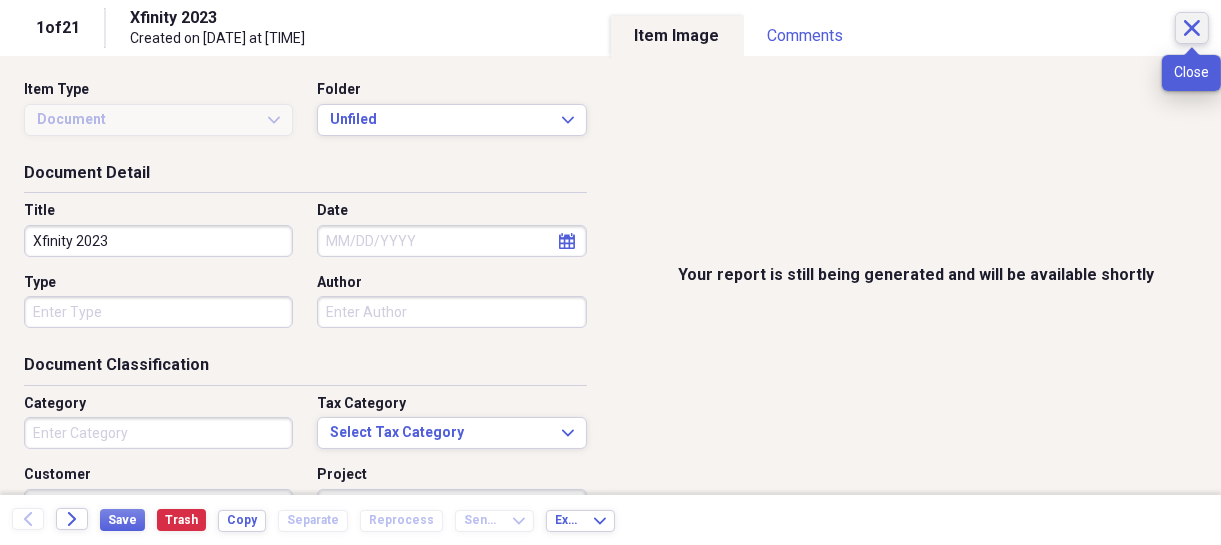 click on "Close" 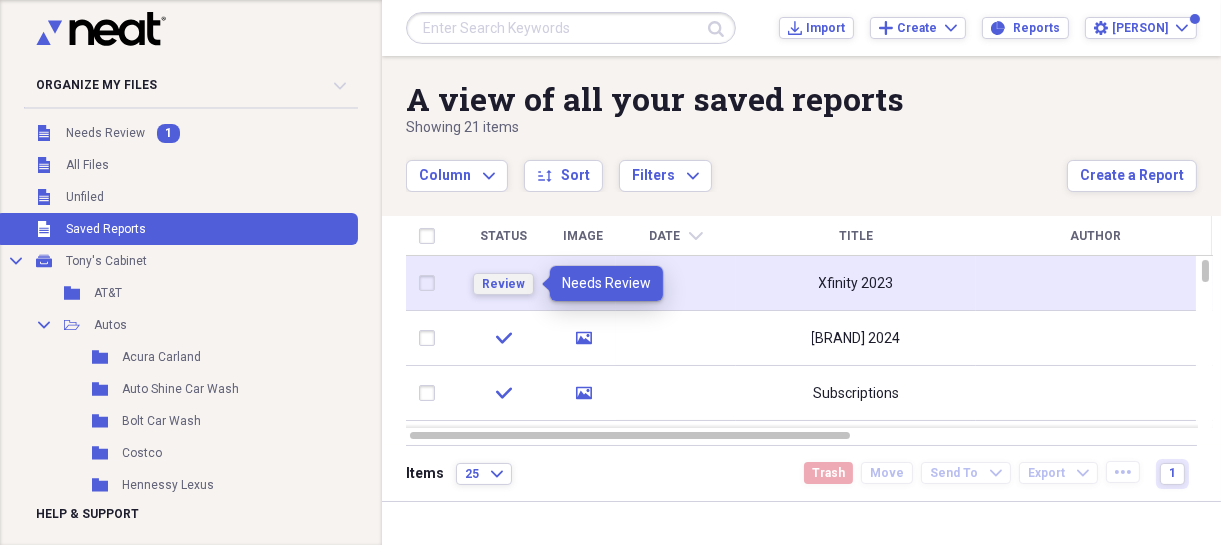 click on "Review" at bounding box center (503, 284) 